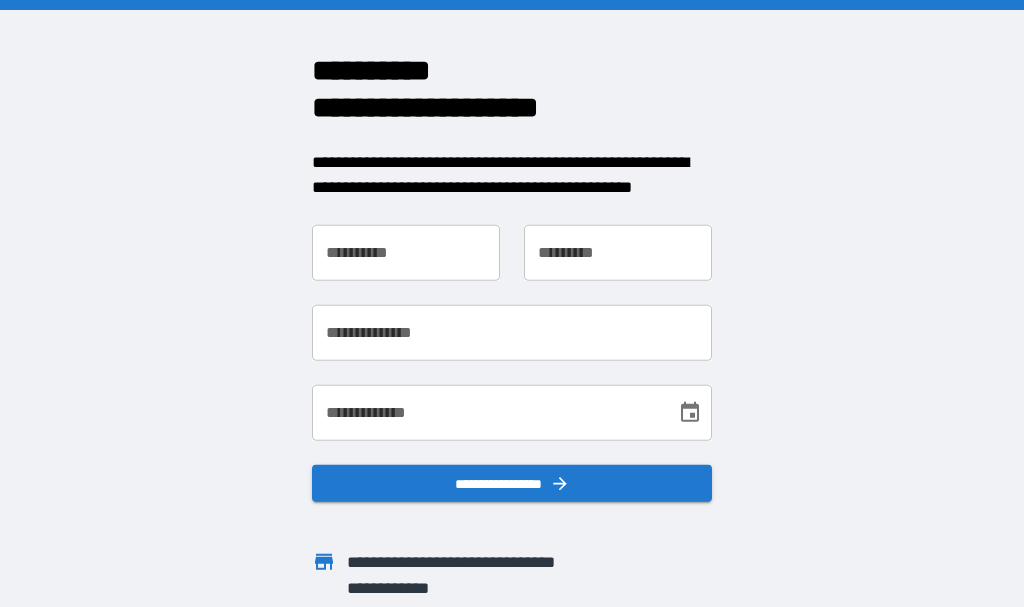 scroll, scrollTop: 0, scrollLeft: 0, axis: both 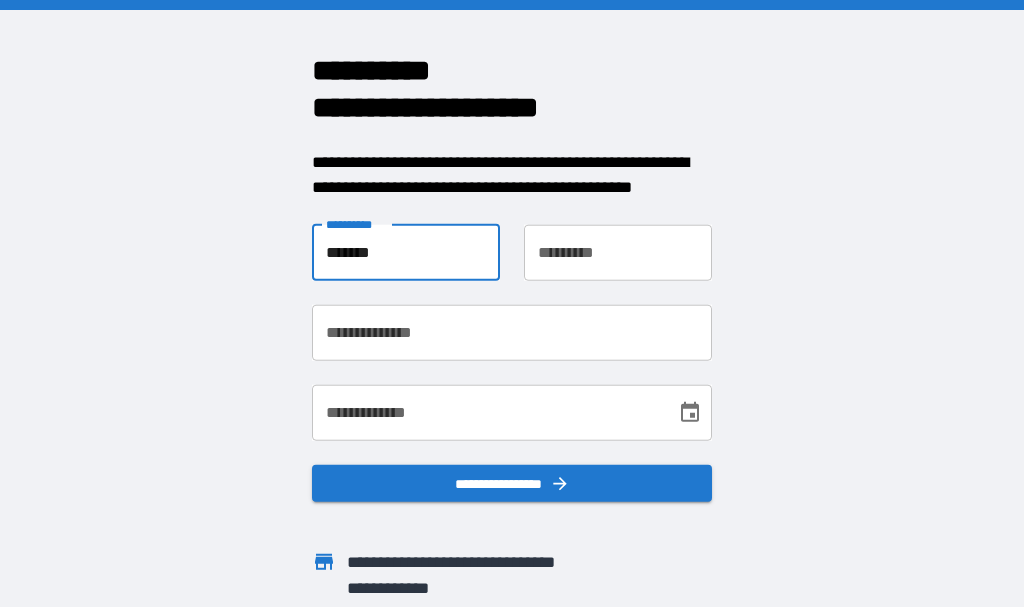 type on "*******" 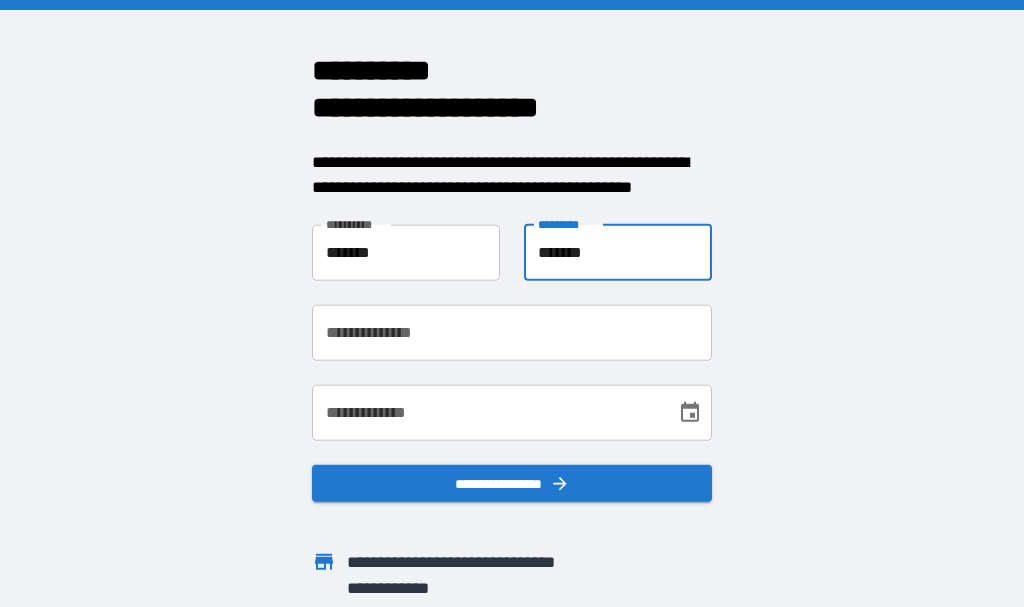 type on "*******" 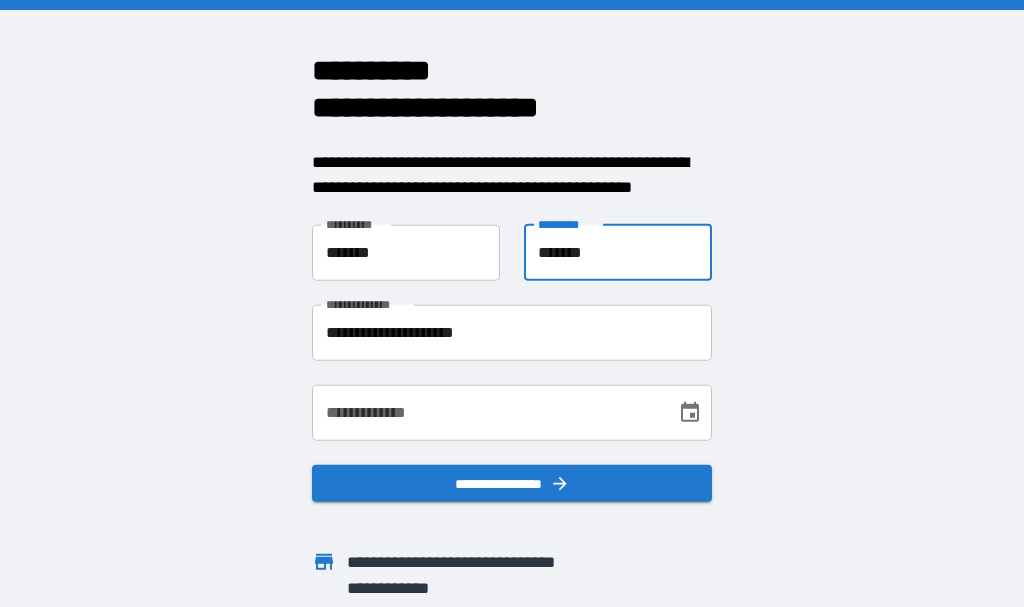click on "**********" at bounding box center (487, 412) 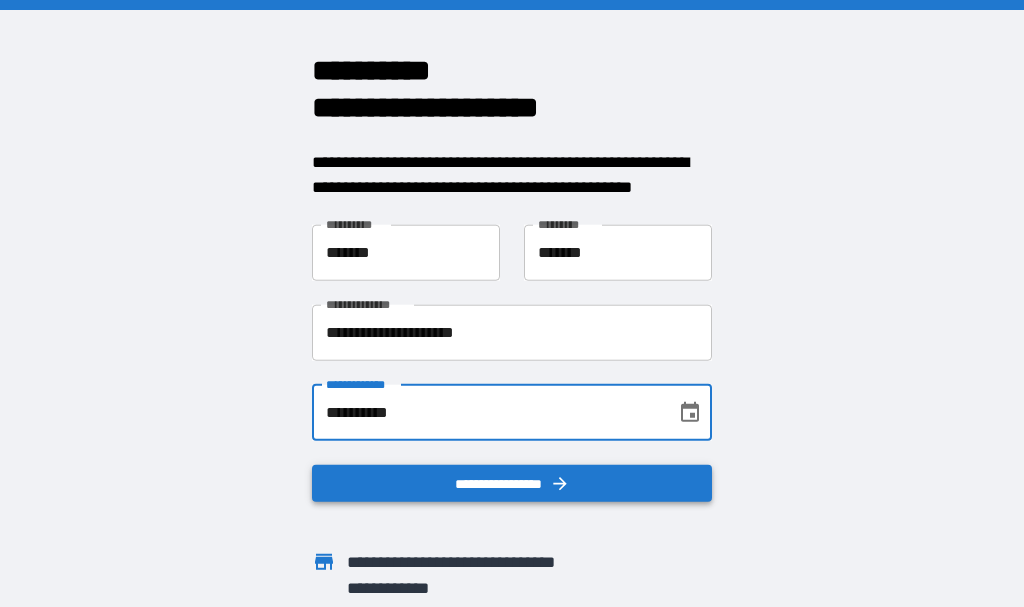 type on "**********" 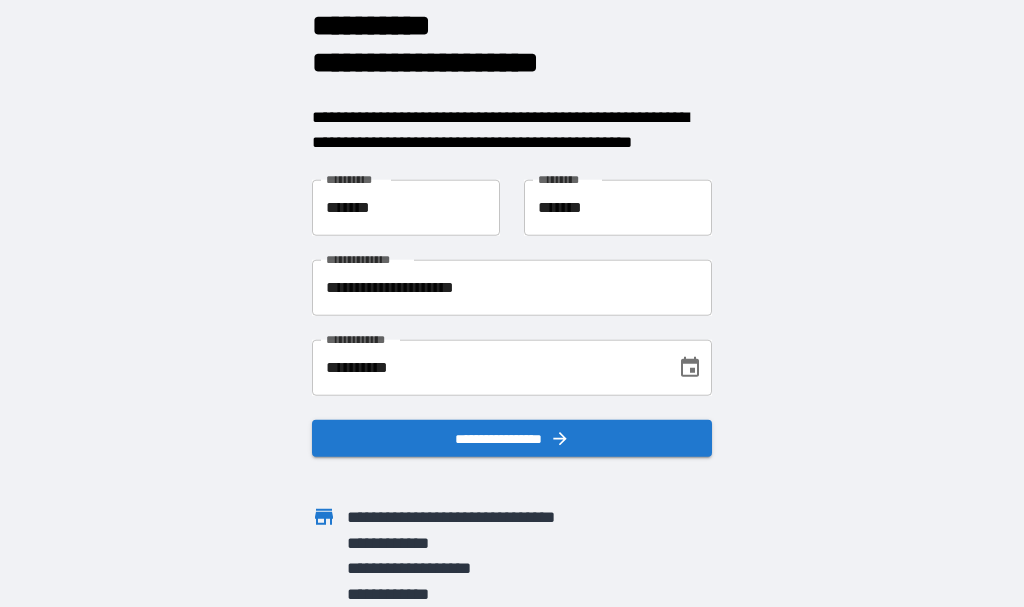 scroll, scrollTop: 0, scrollLeft: 0, axis: both 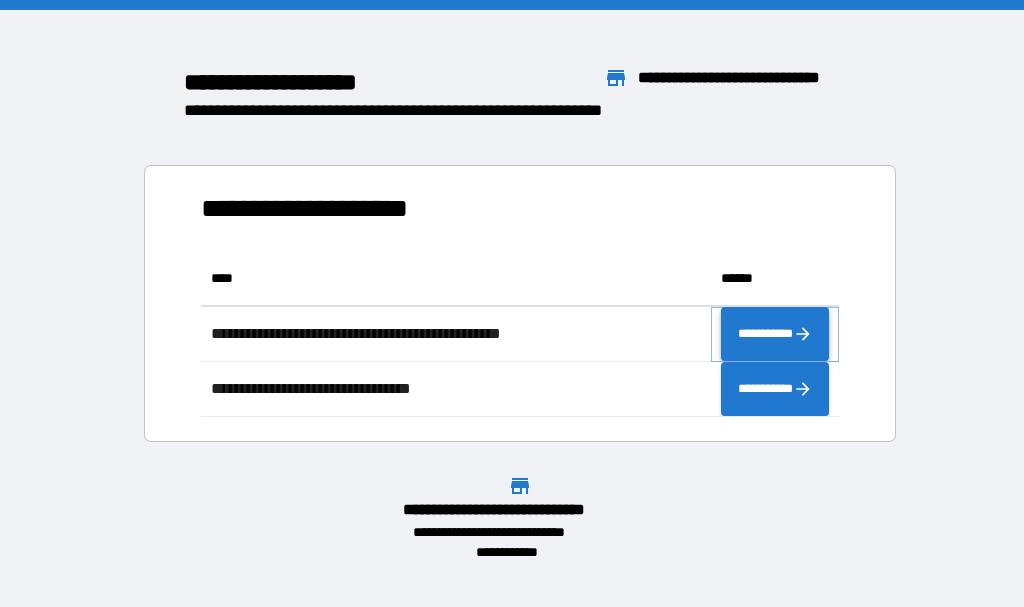 click on "**********" at bounding box center (775, 334) 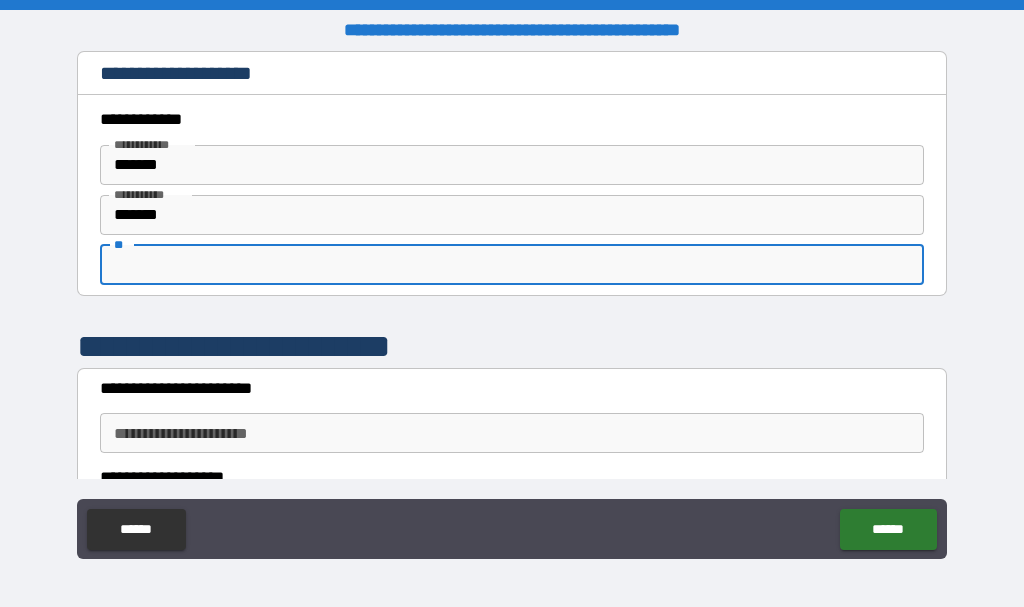 click on "**" at bounding box center [512, 265] 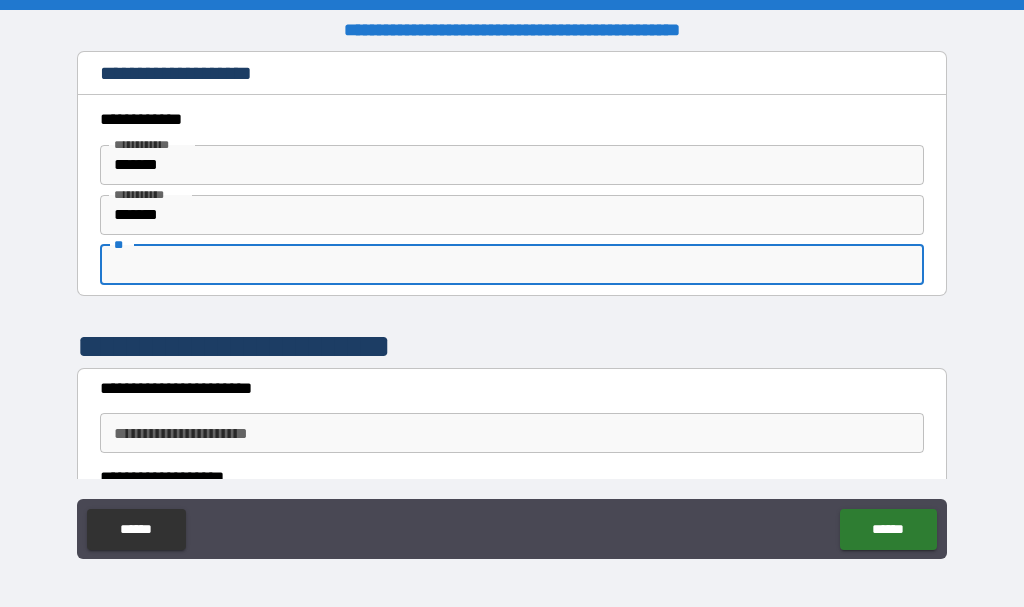 type on "*" 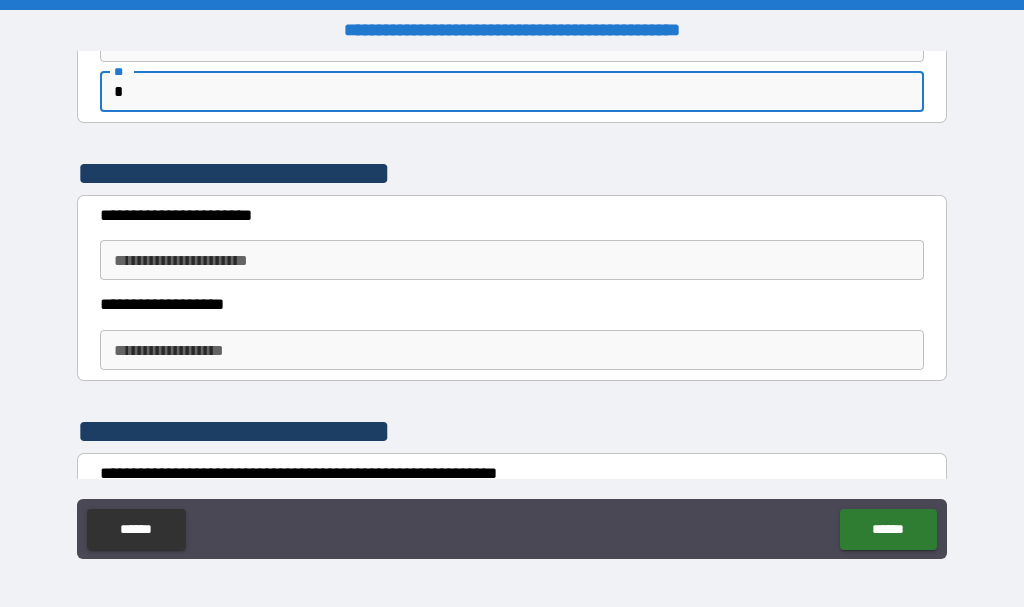 scroll, scrollTop: 300, scrollLeft: 0, axis: vertical 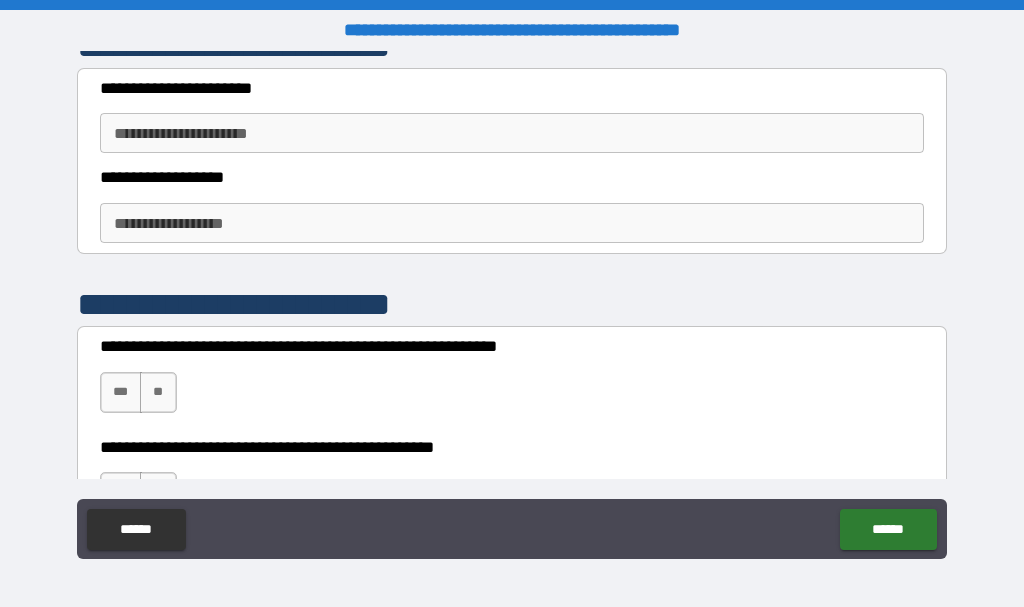 type on "*" 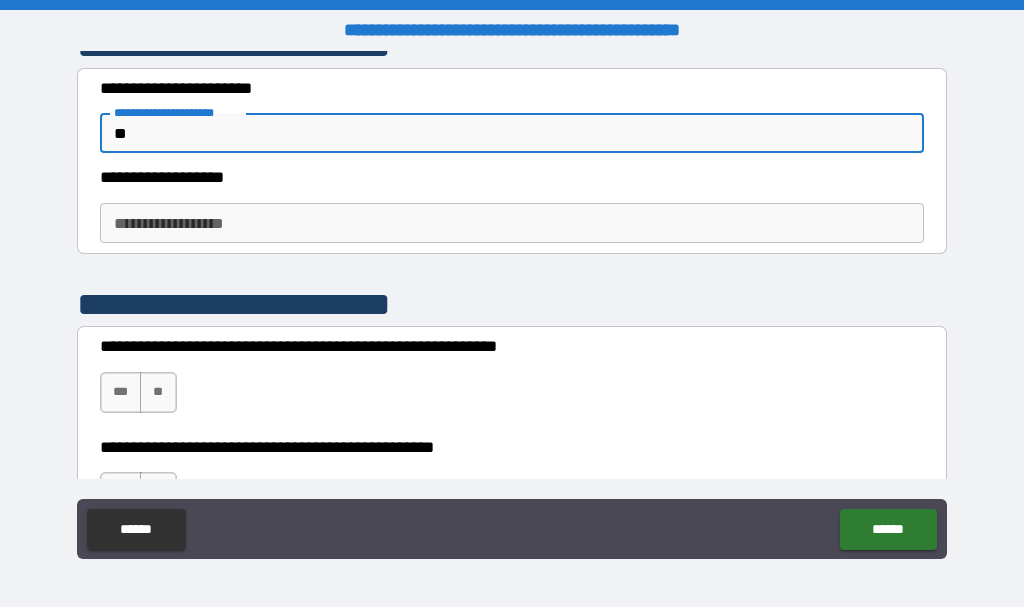 type on "*" 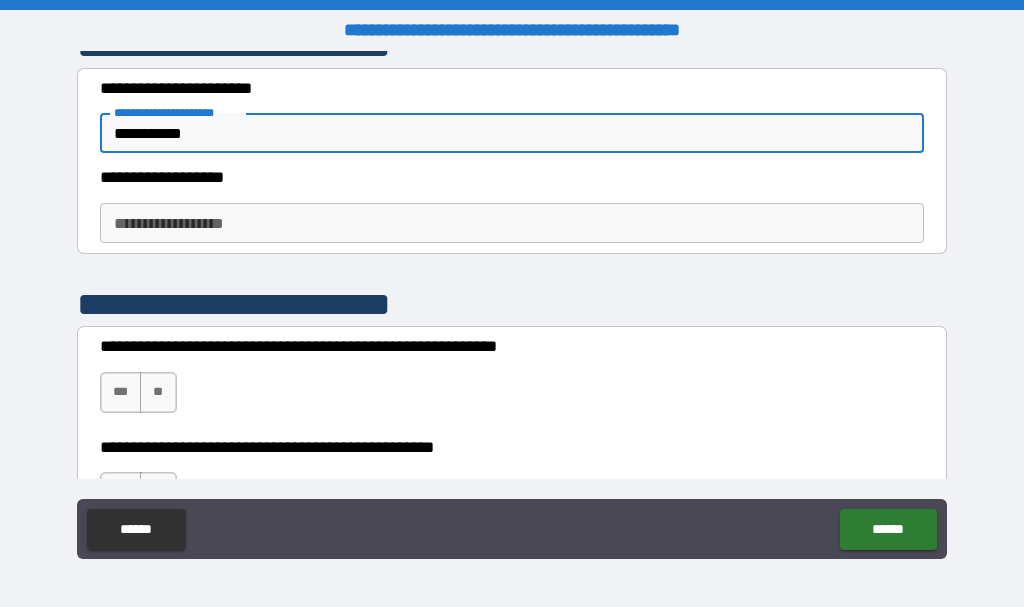 type on "**********" 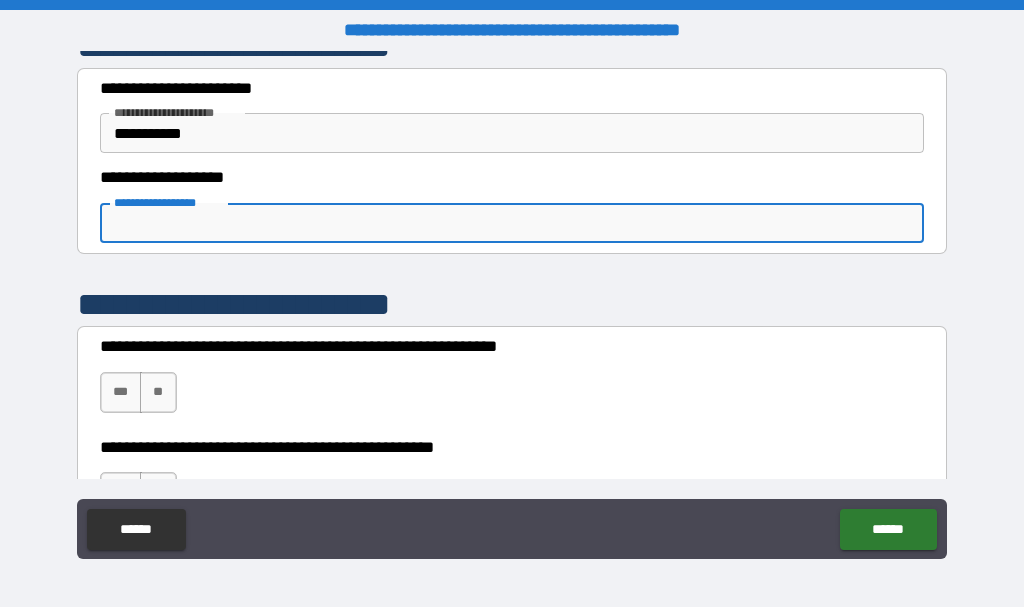 click on "**********" at bounding box center (512, 223) 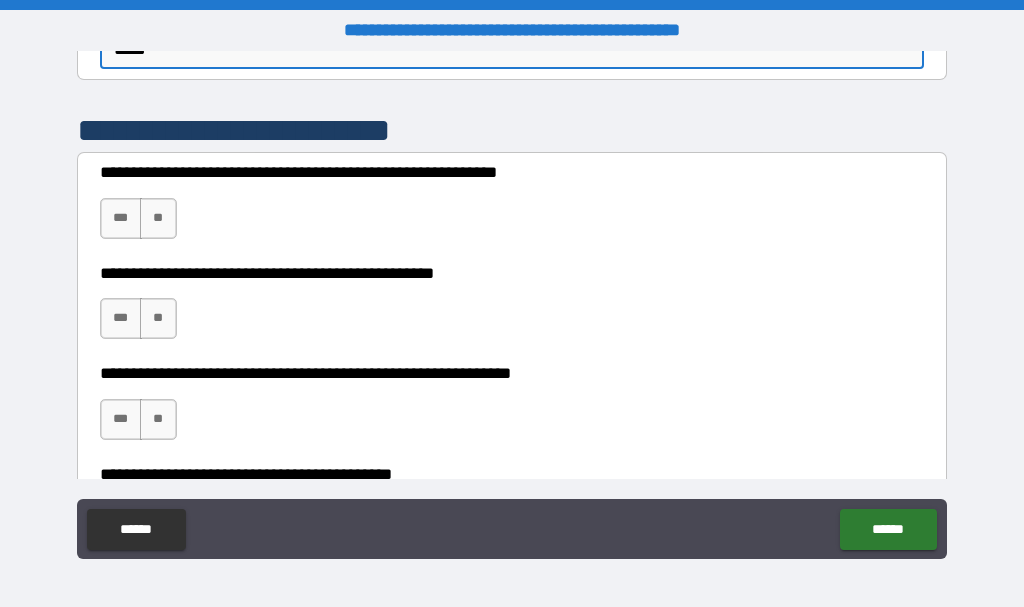 scroll, scrollTop: 500, scrollLeft: 0, axis: vertical 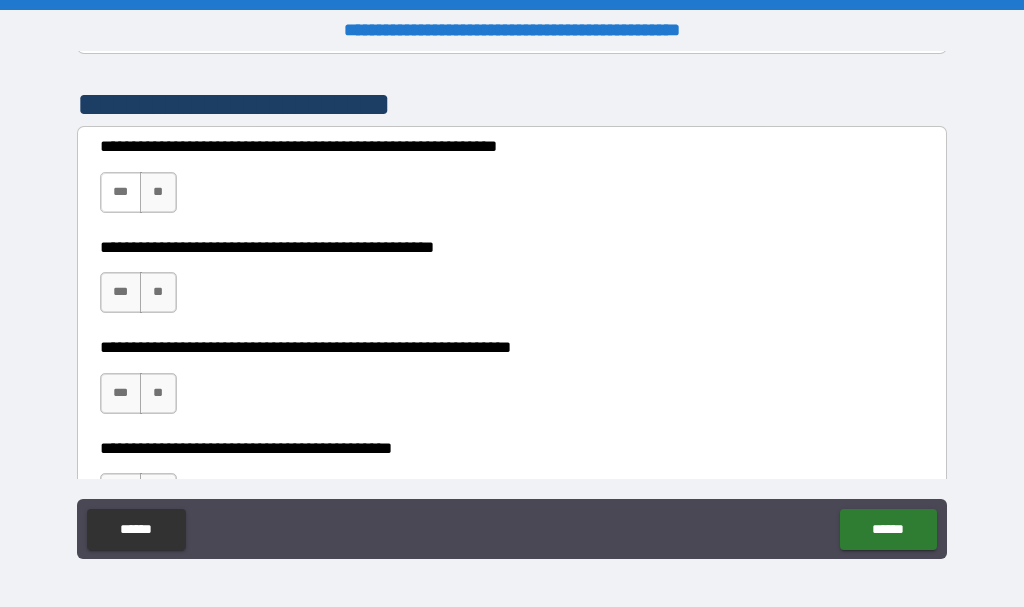 type on "*****" 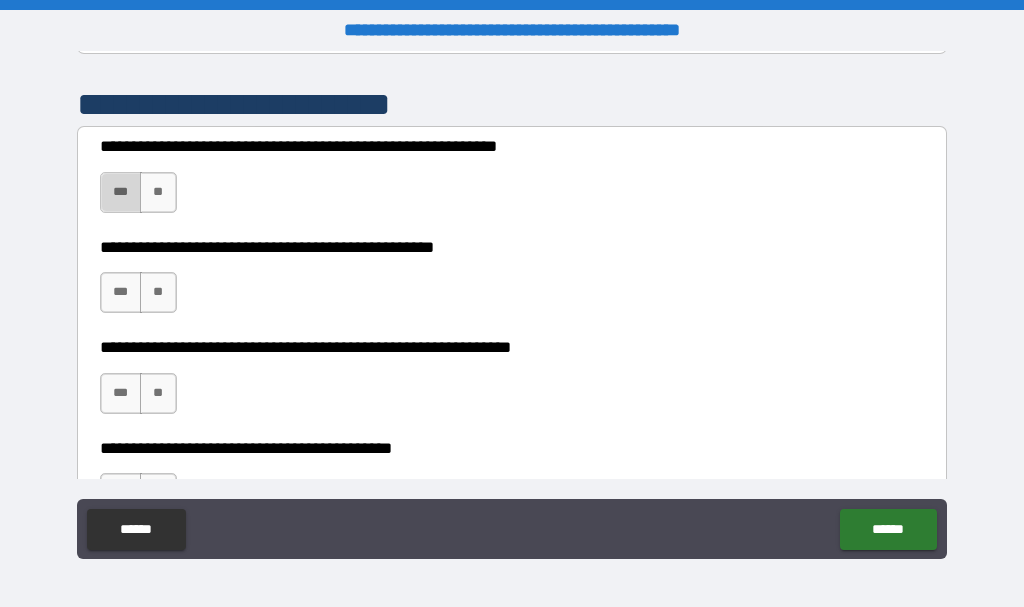 click on "***" at bounding box center [121, 192] 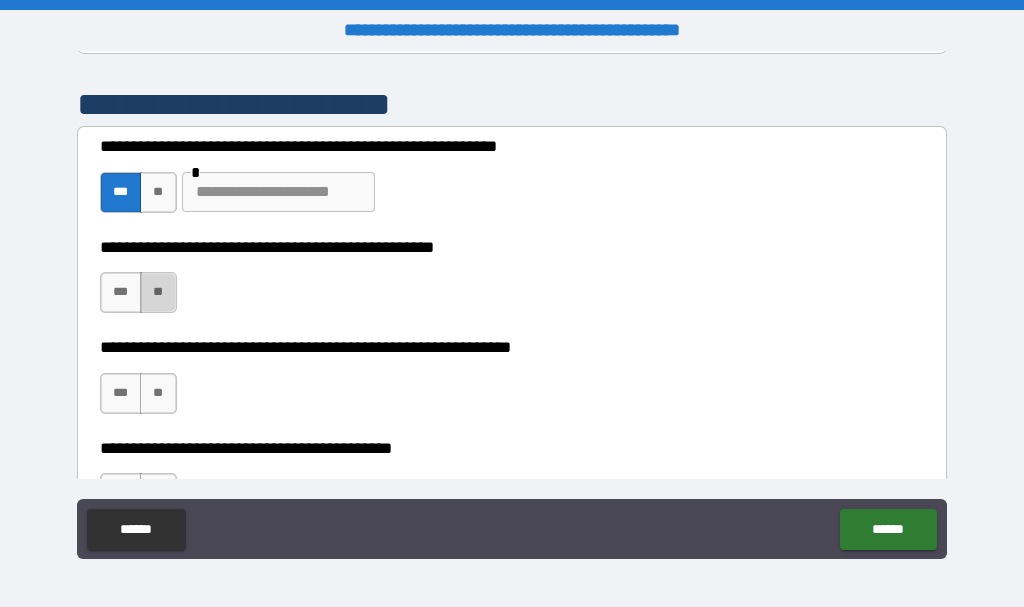 click on "**" at bounding box center (158, 292) 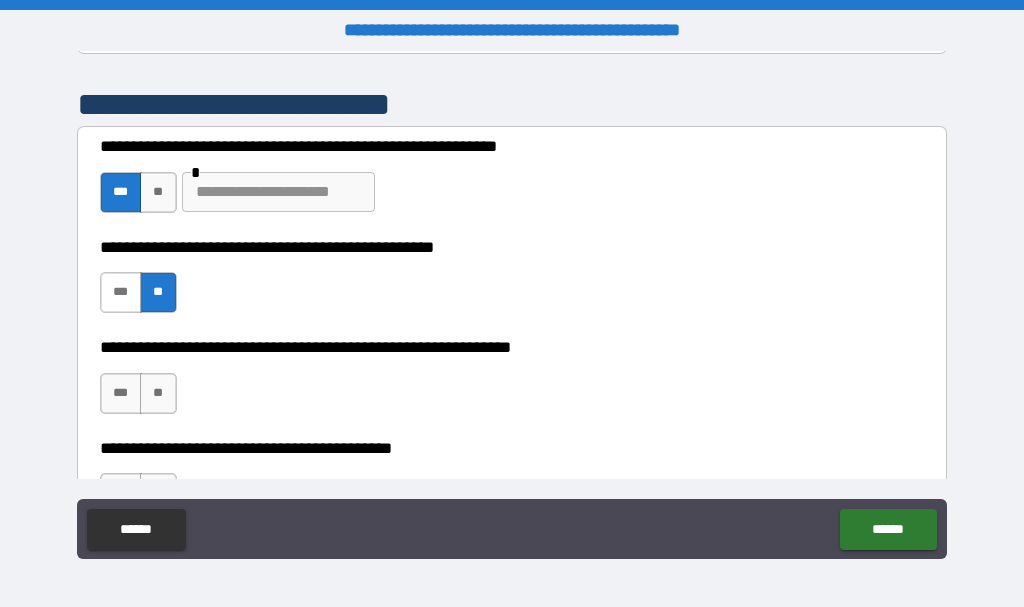 click on "***" at bounding box center [121, 292] 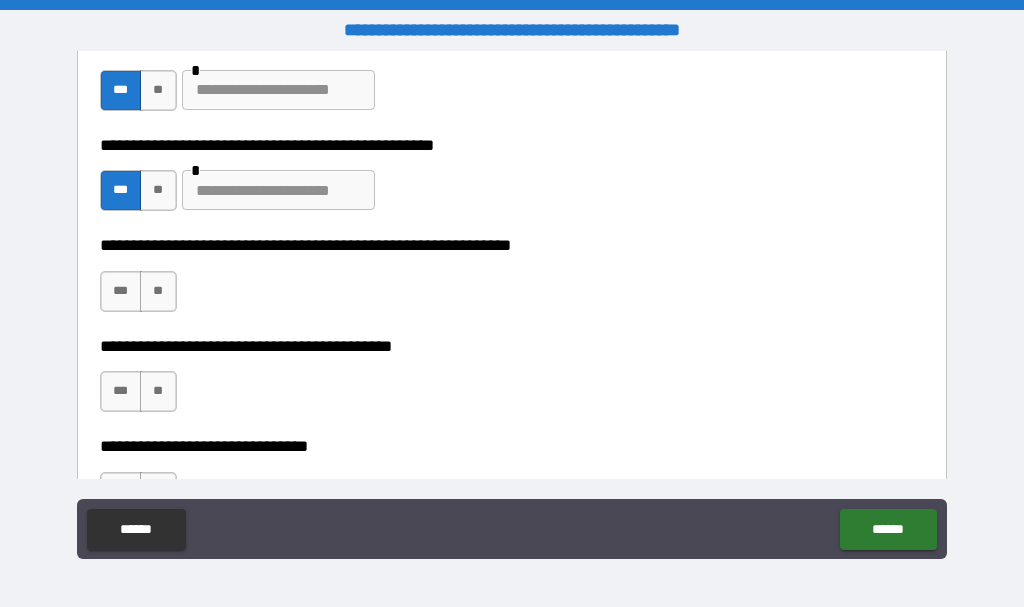 scroll, scrollTop: 600, scrollLeft: 0, axis: vertical 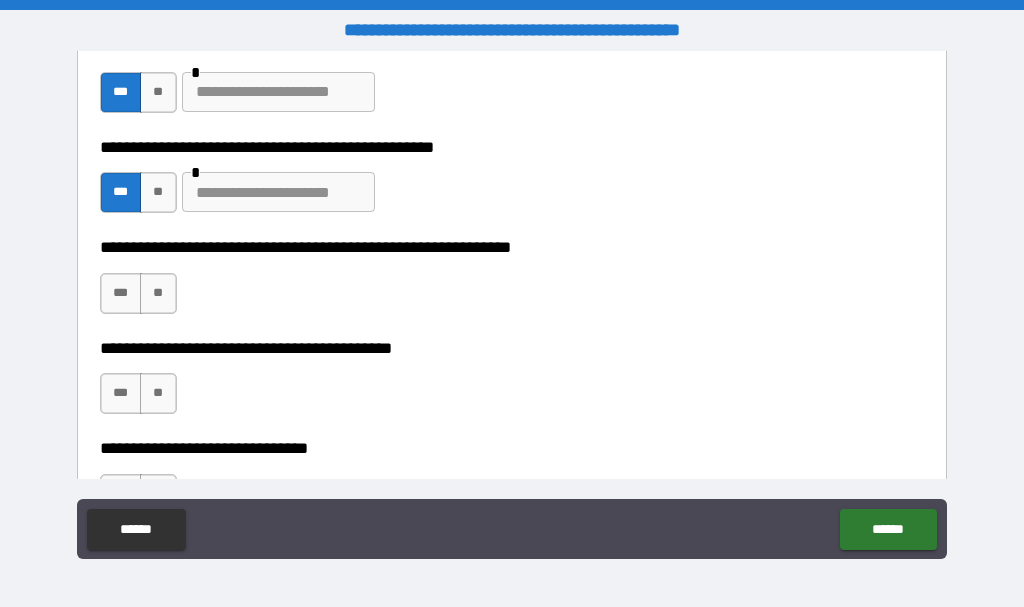 click at bounding box center (278, 192) 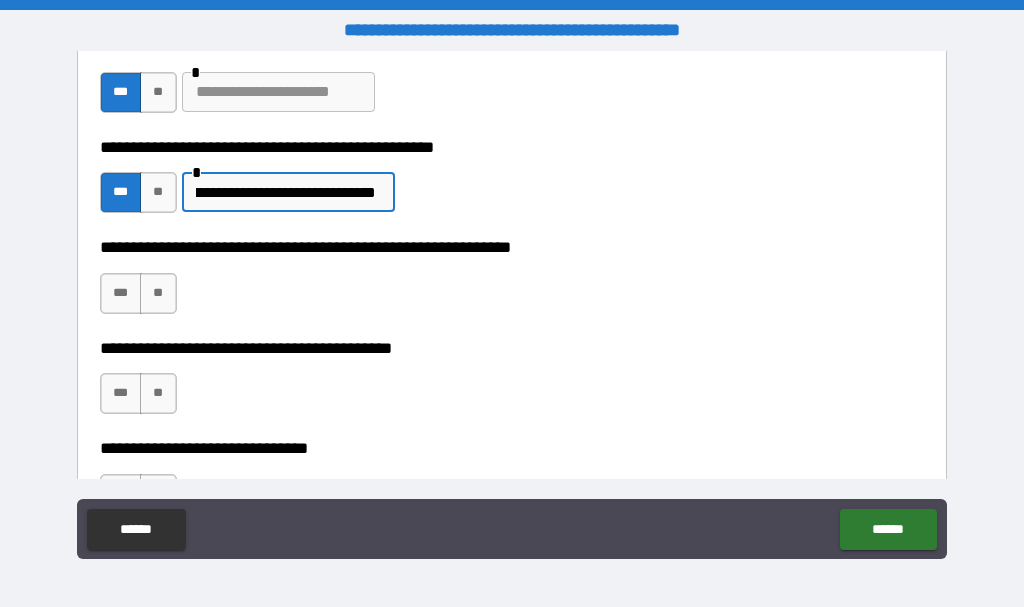 scroll, scrollTop: 0, scrollLeft: 191, axis: horizontal 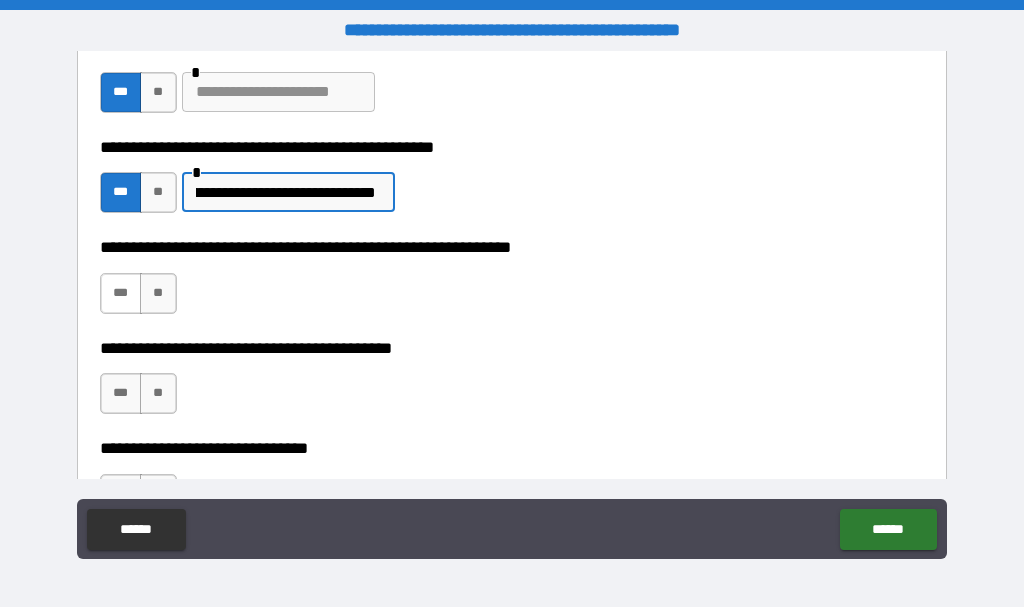 type on "**********" 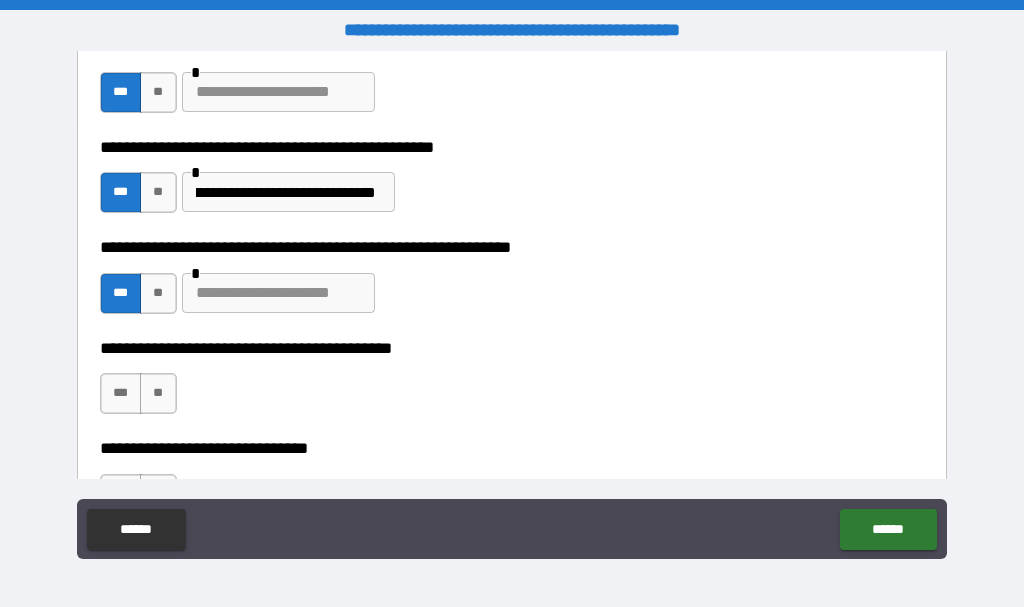 scroll, scrollTop: 0, scrollLeft: 0, axis: both 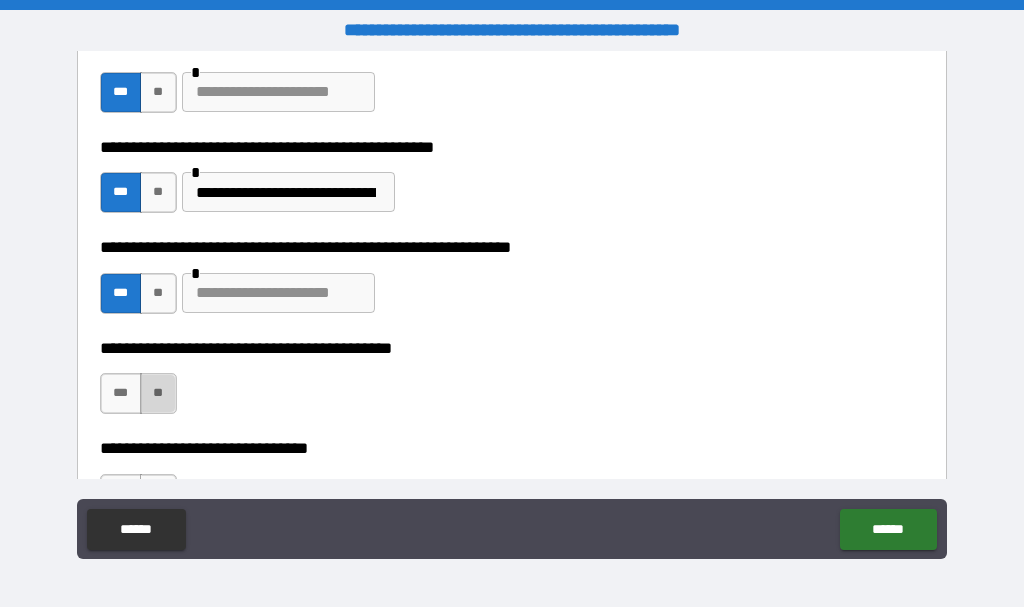 click on "**" at bounding box center (158, 393) 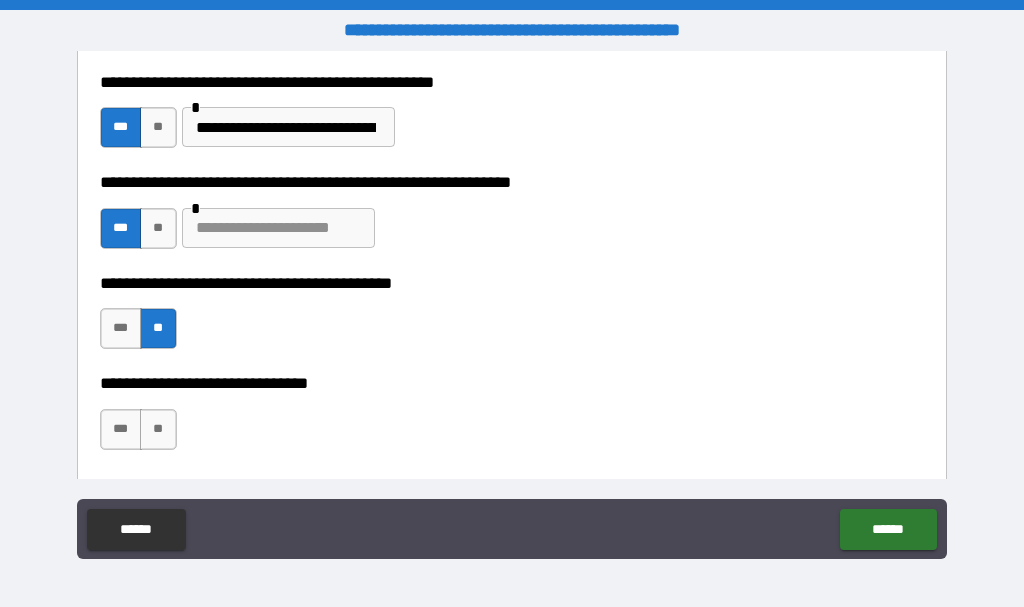 scroll, scrollTop: 700, scrollLeft: 0, axis: vertical 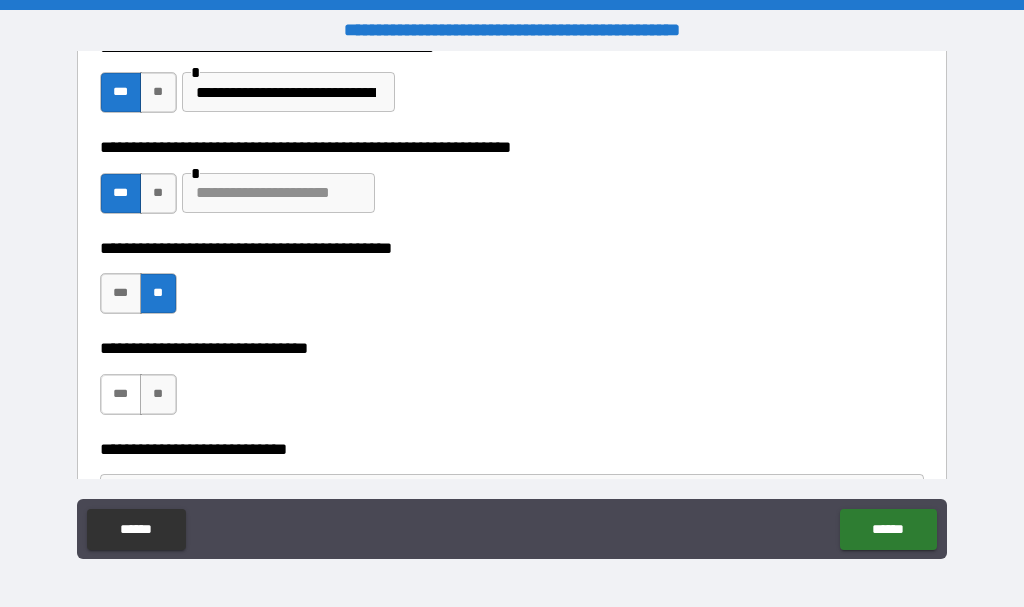 click on "***" at bounding box center [121, 394] 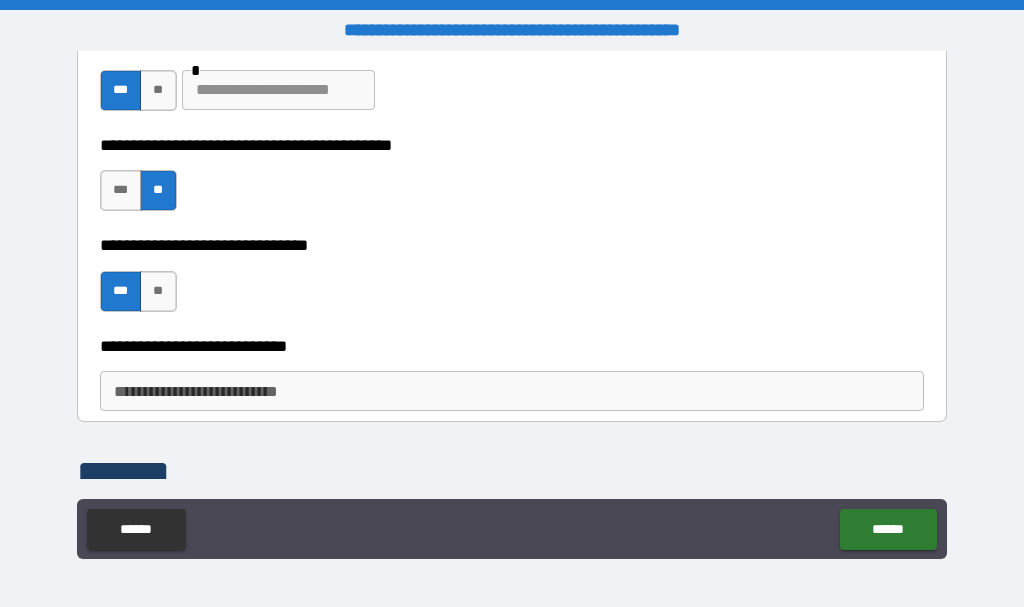 scroll, scrollTop: 900, scrollLeft: 0, axis: vertical 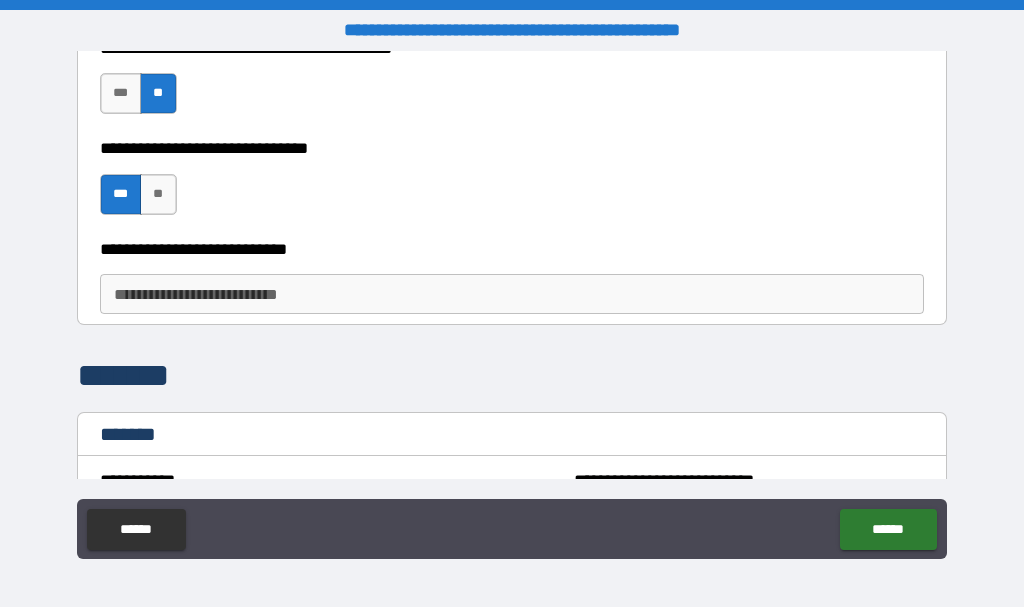 click on "**********" at bounding box center [512, 294] 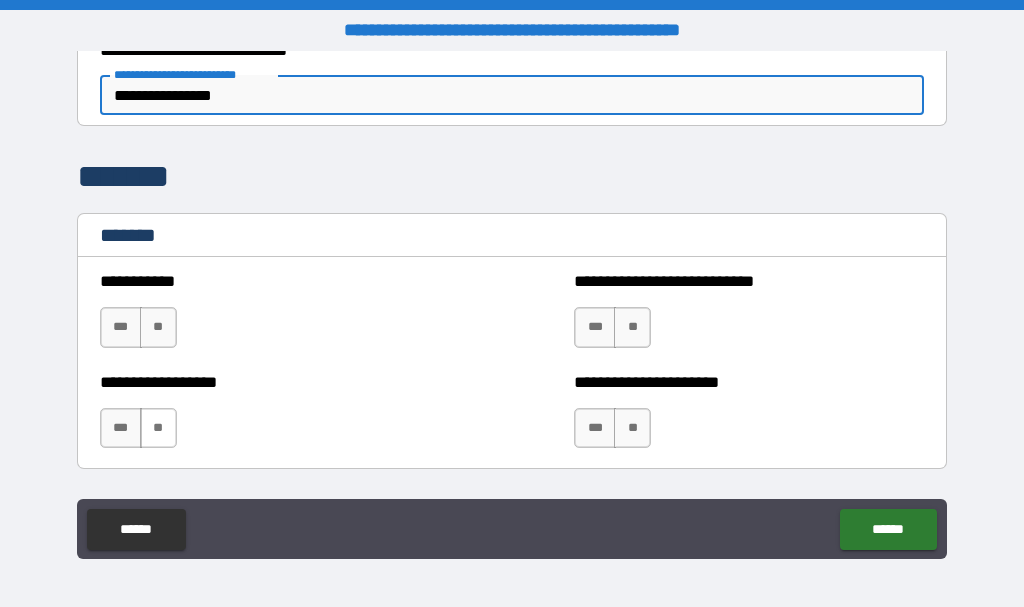 scroll, scrollTop: 1100, scrollLeft: 0, axis: vertical 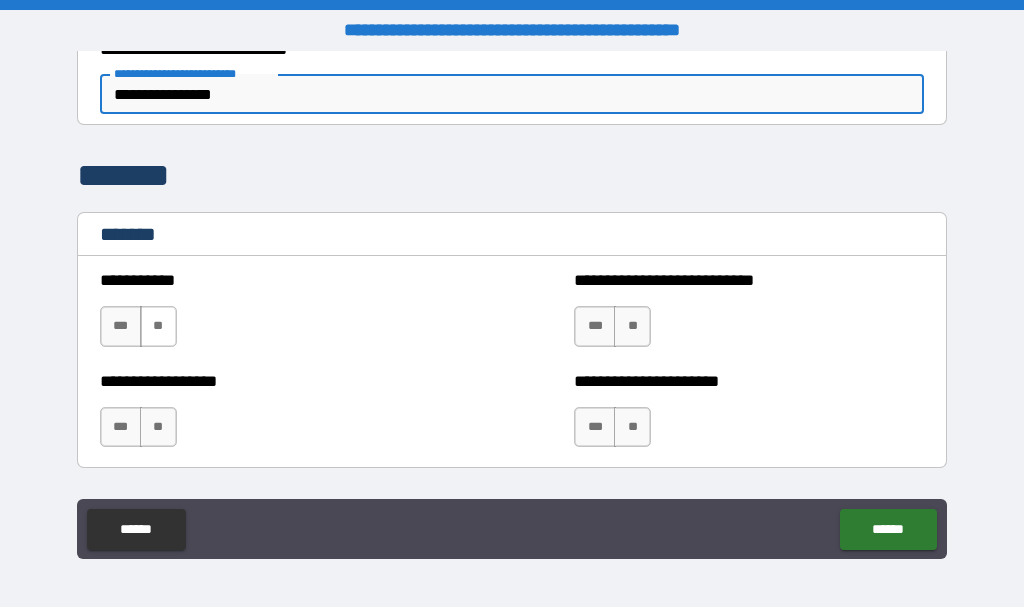 type on "**********" 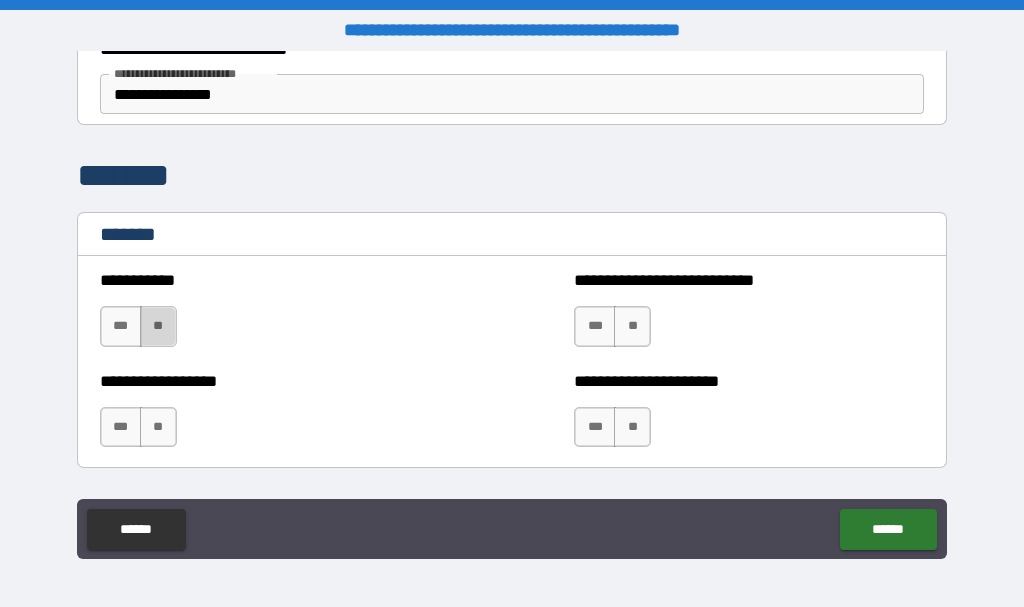 click on "**" at bounding box center [158, 326] 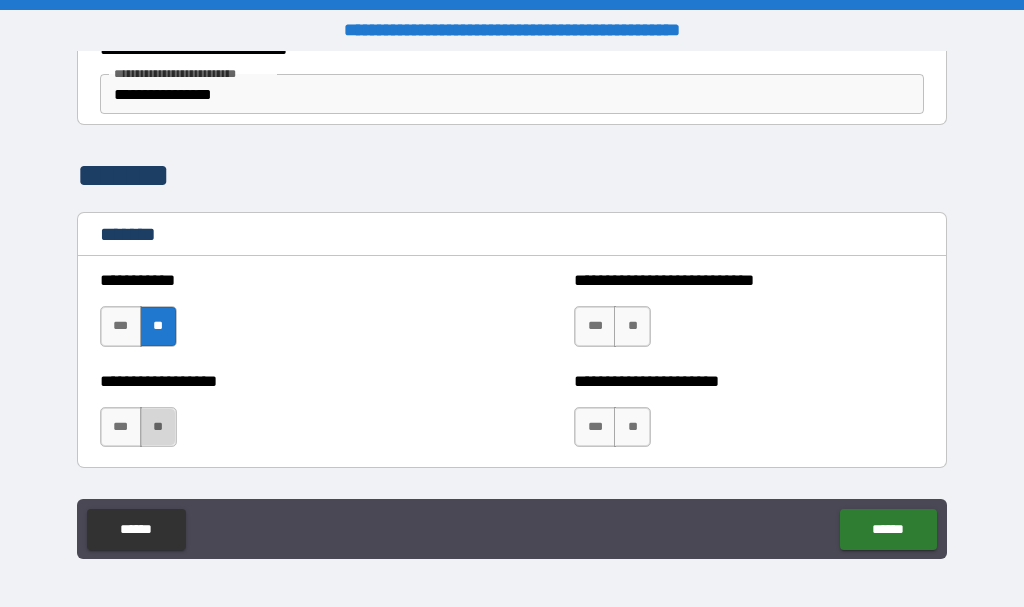 click on "**" at bounding box center [158, 427] 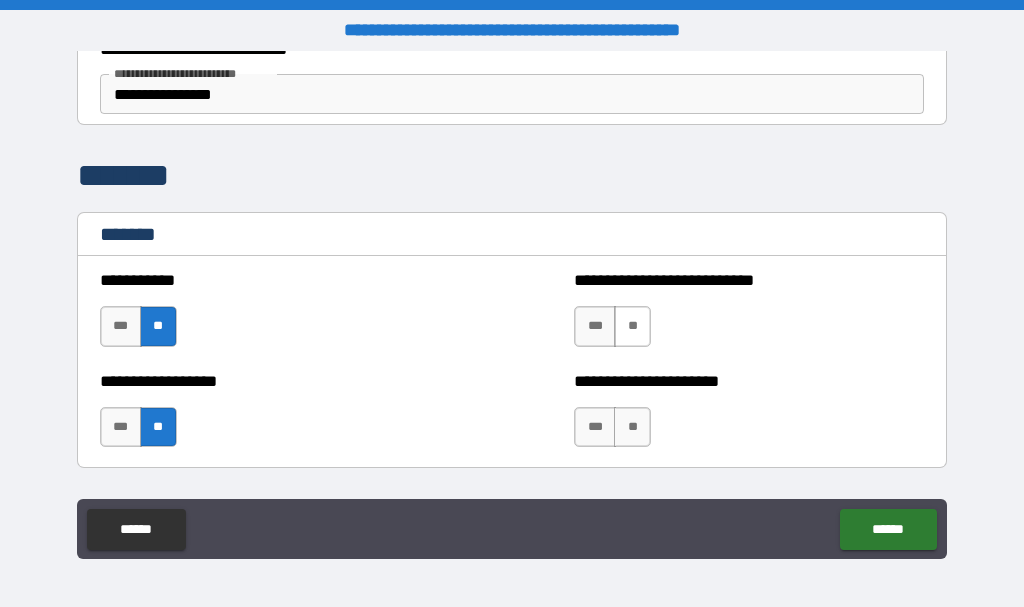 click on "**" at bounding box center [632, 326] 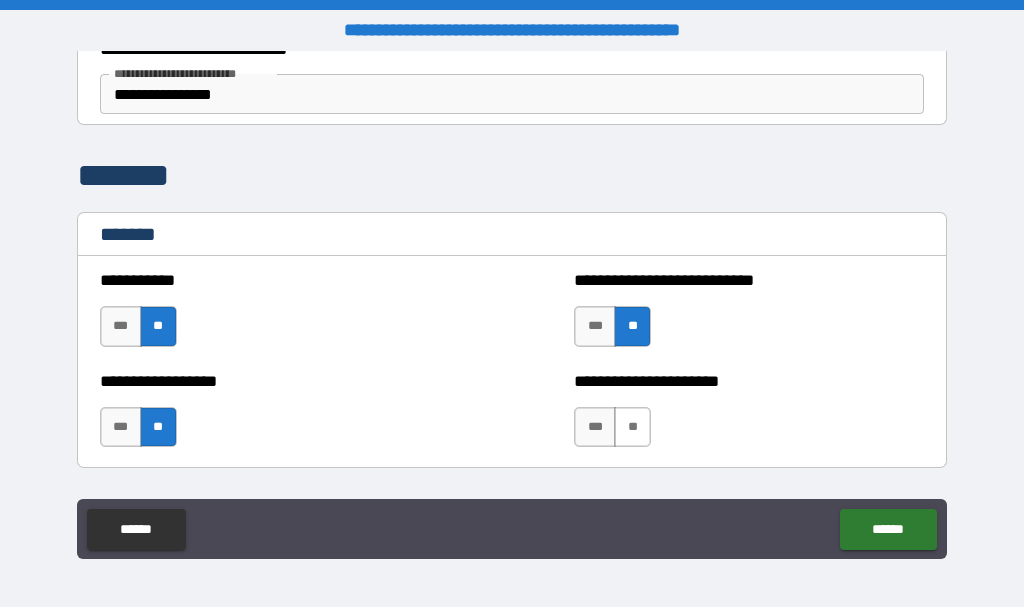 click on "**" at bounding box center [632, 427] 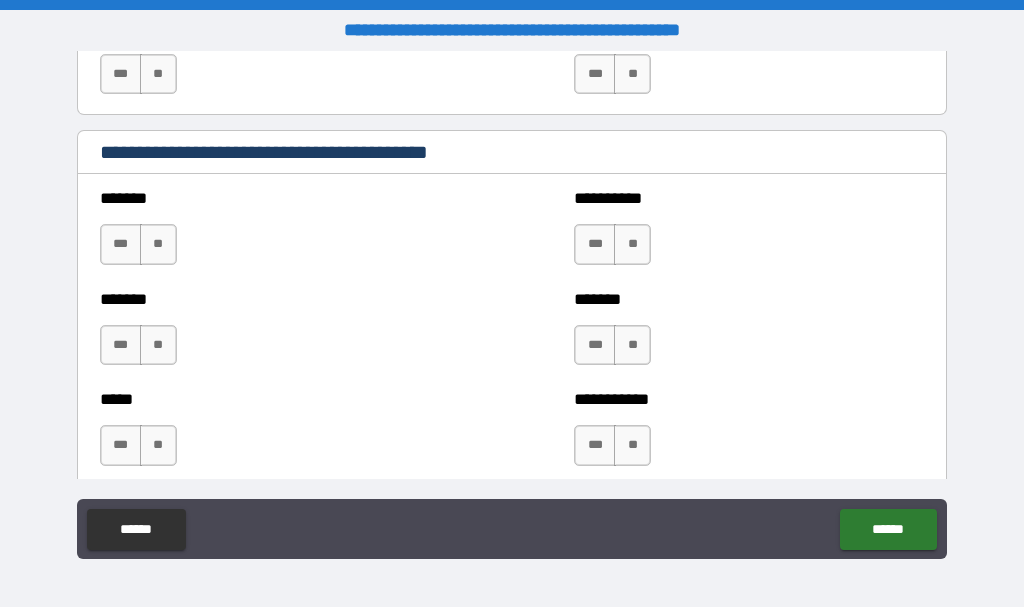 scroll, scrollTop: 1600, scrollLeft: 0, axis: vertical 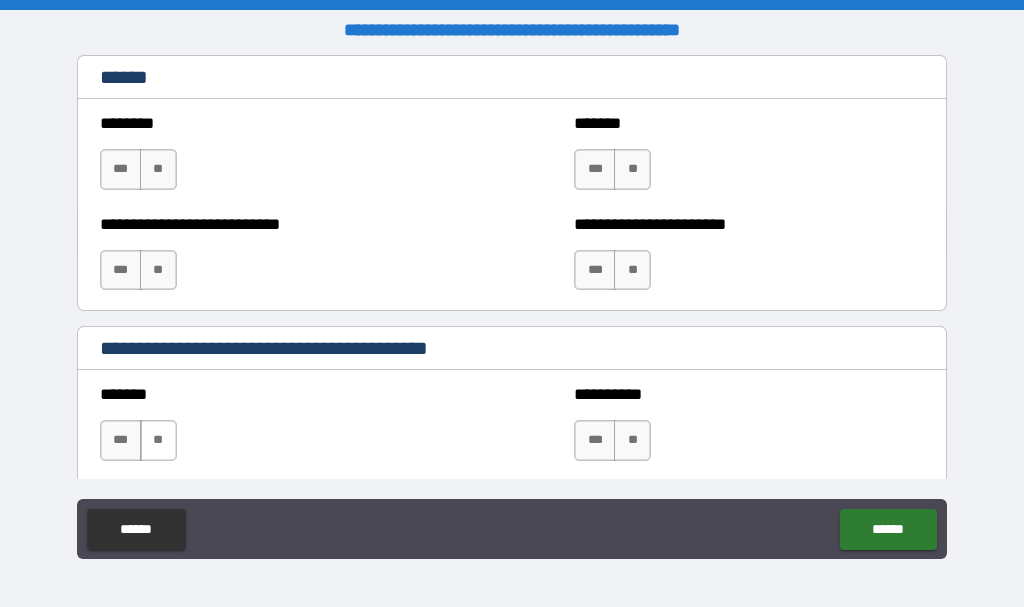 click on "**" at bounding box center (158, 440) 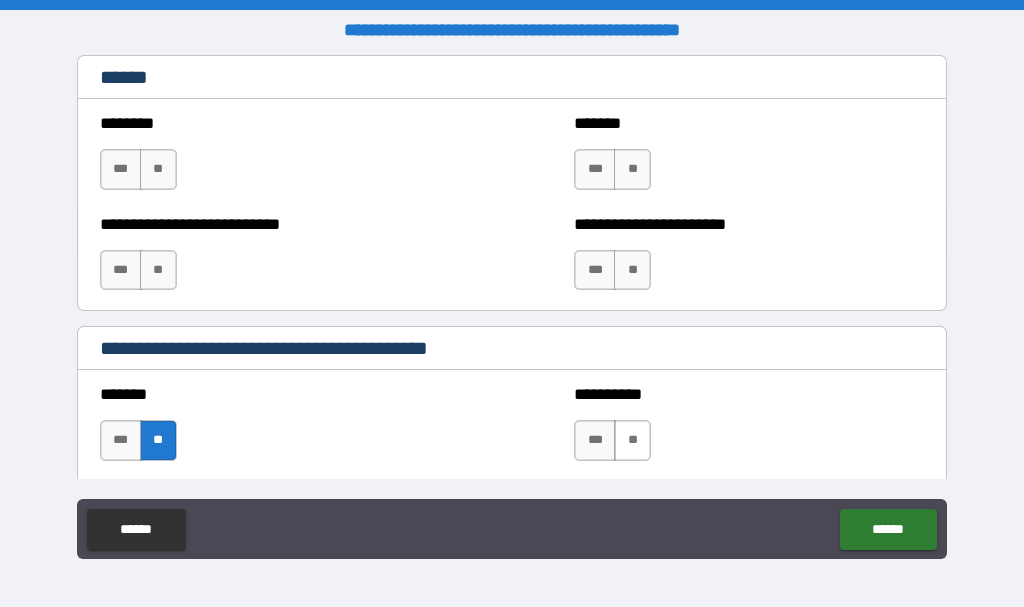 click on "**" at bounding box center (632, 440) 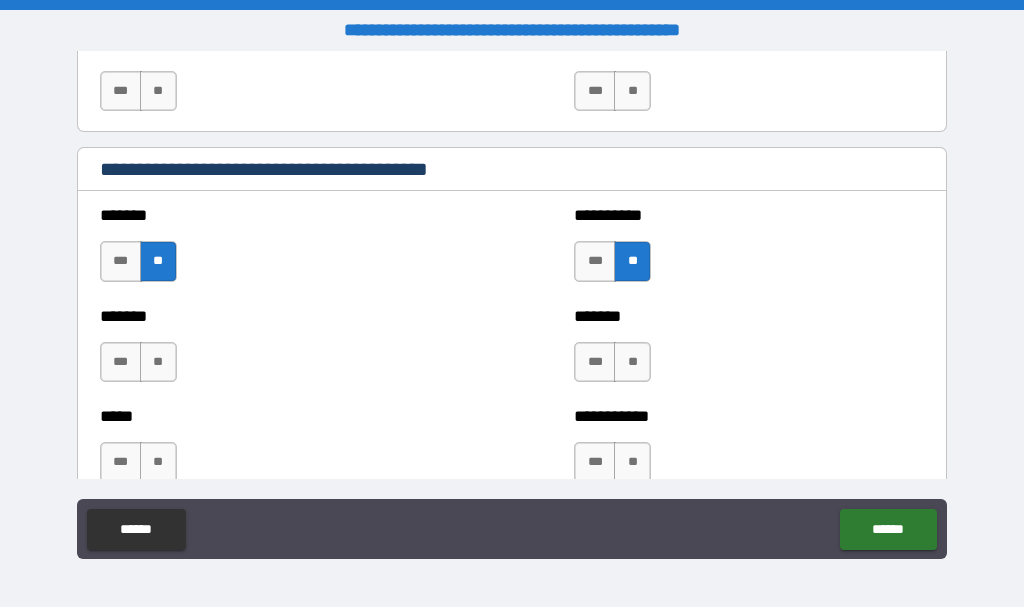scroll, scrollTop: 1800, scrollLeft: 0, axis: vertical 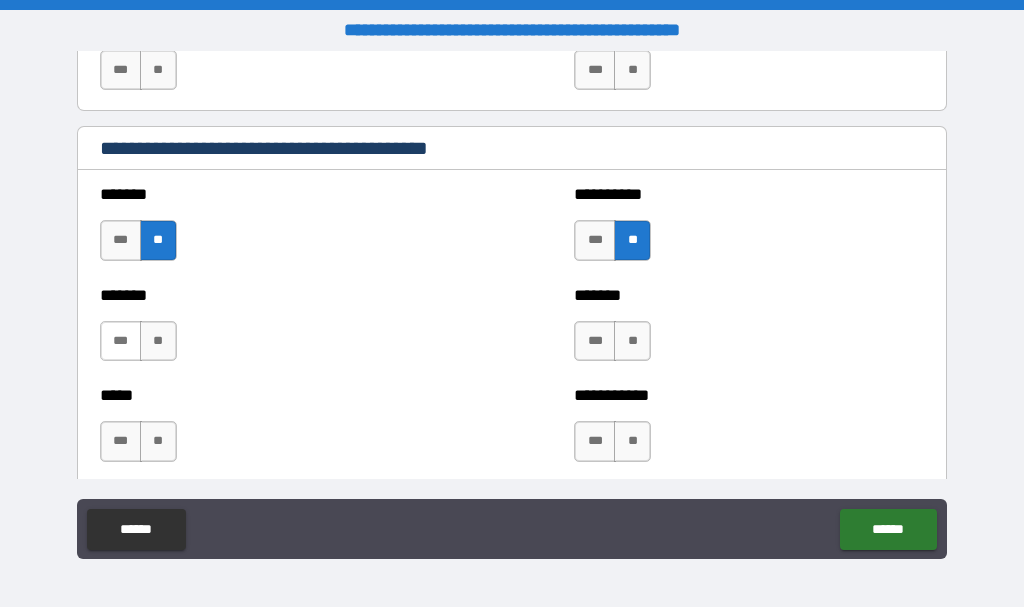 click on "***" at bounding box center [121, 341] 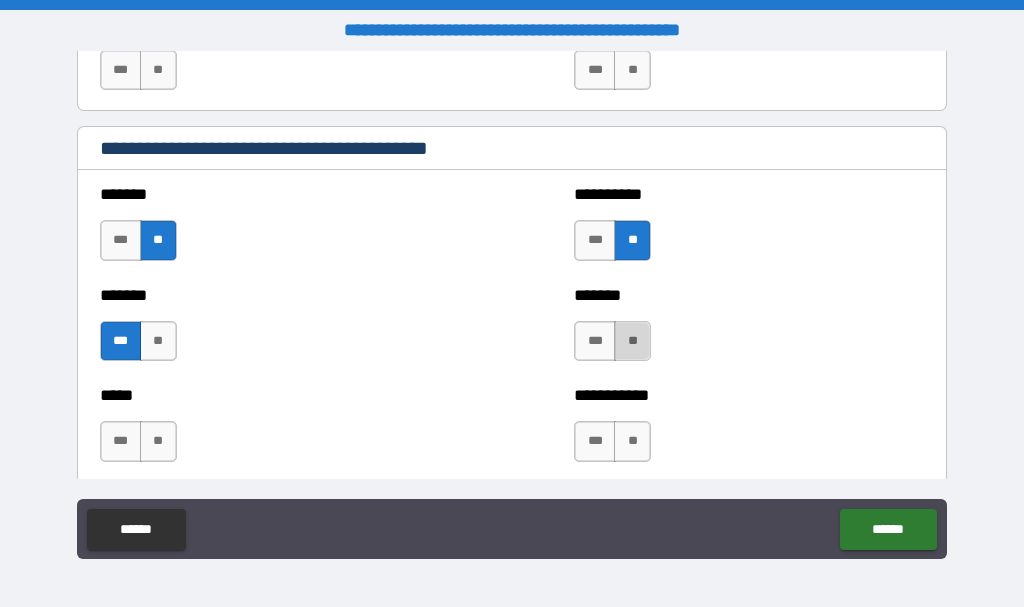 click on "**" at bounding box center (632, 341) 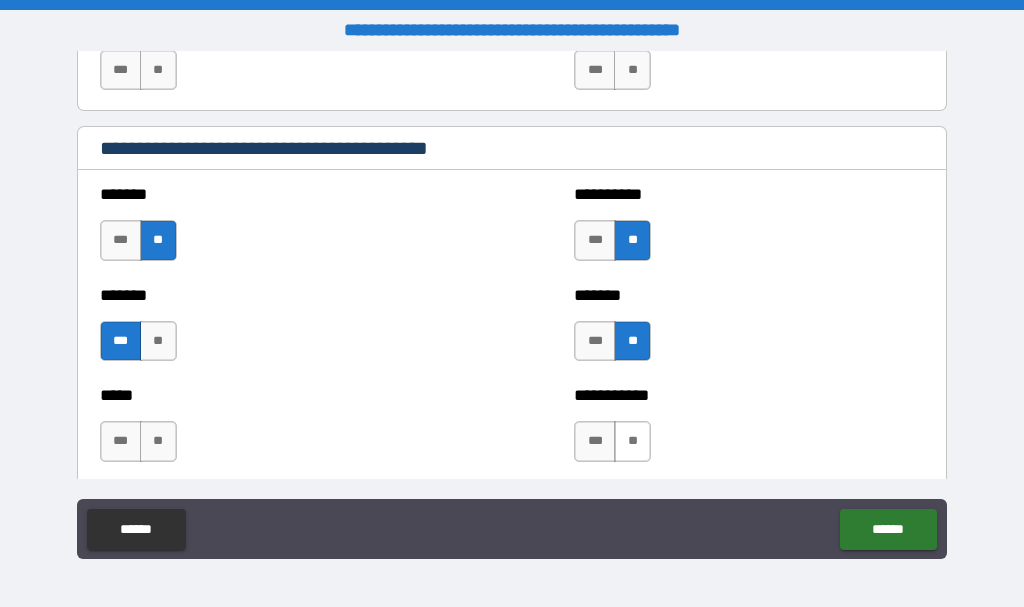 click on "**" at bounding box center [632, 441] 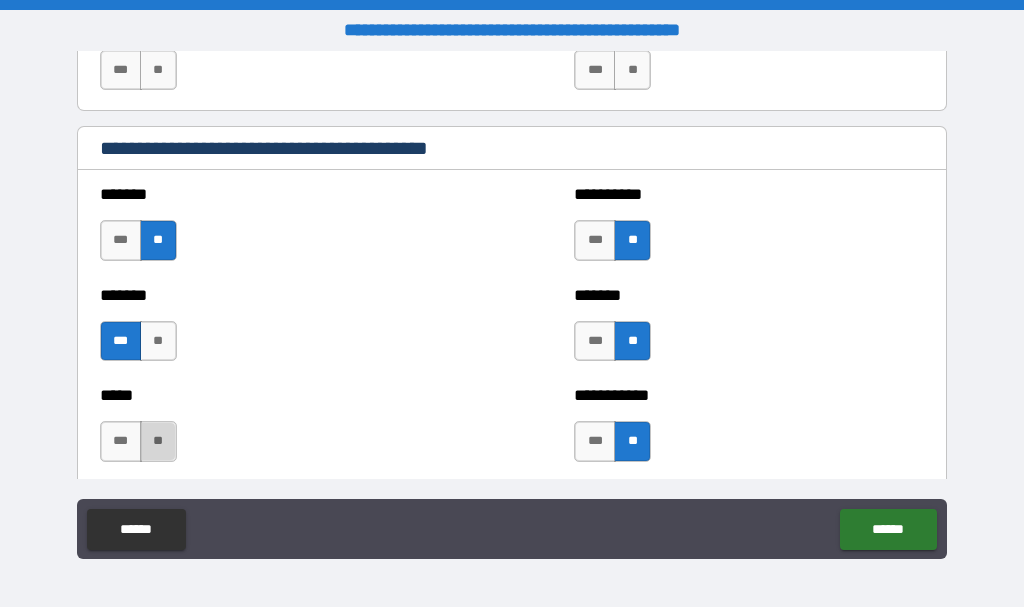 click on "**" at bounding box center (158, 441) 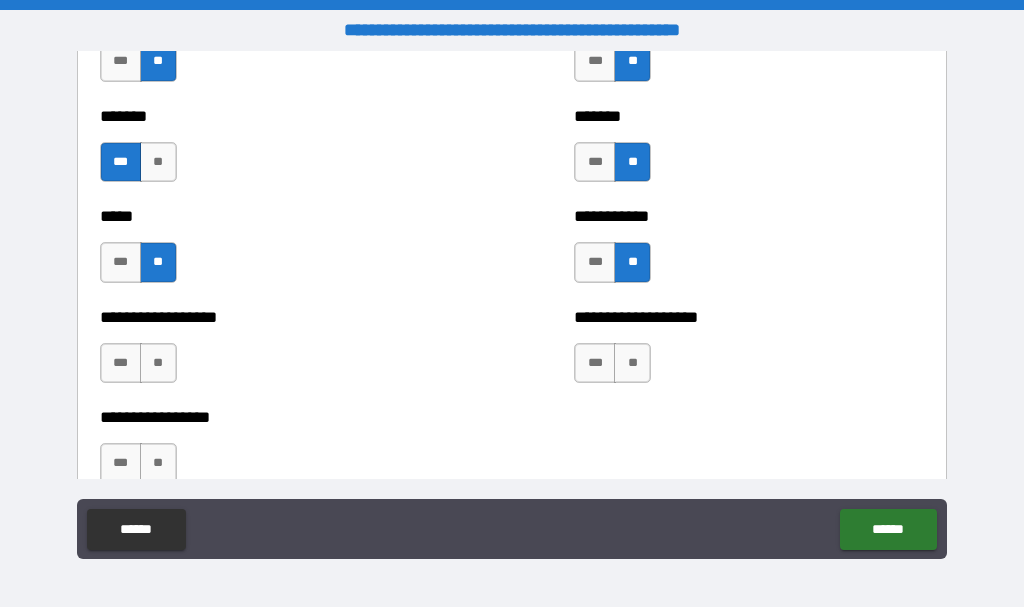 scroll, scrollTop: 2000, scrollLeft: 0, axis: vertical 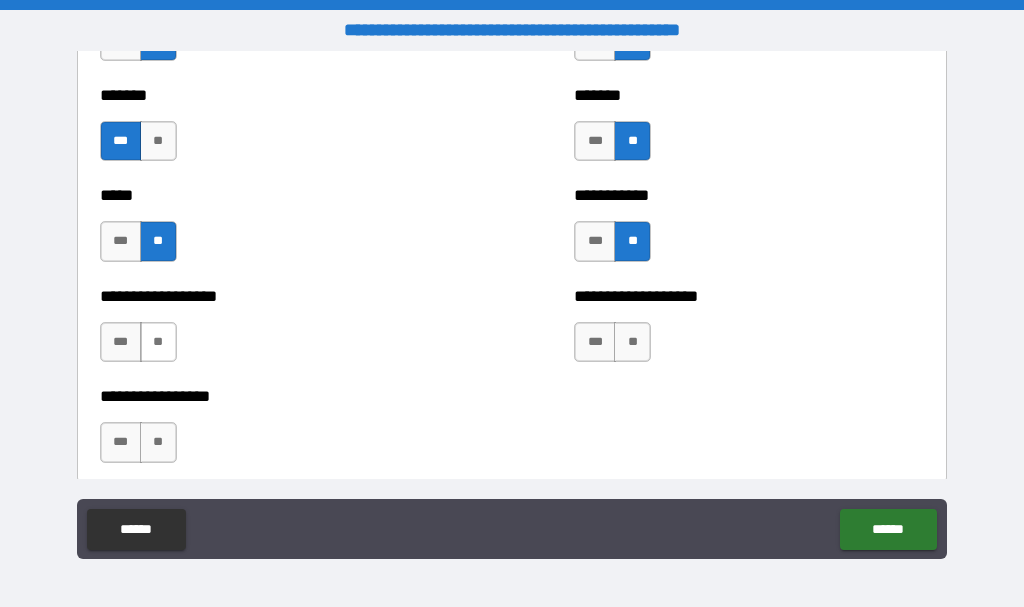 click on "**" at bounding box center (158, 342) 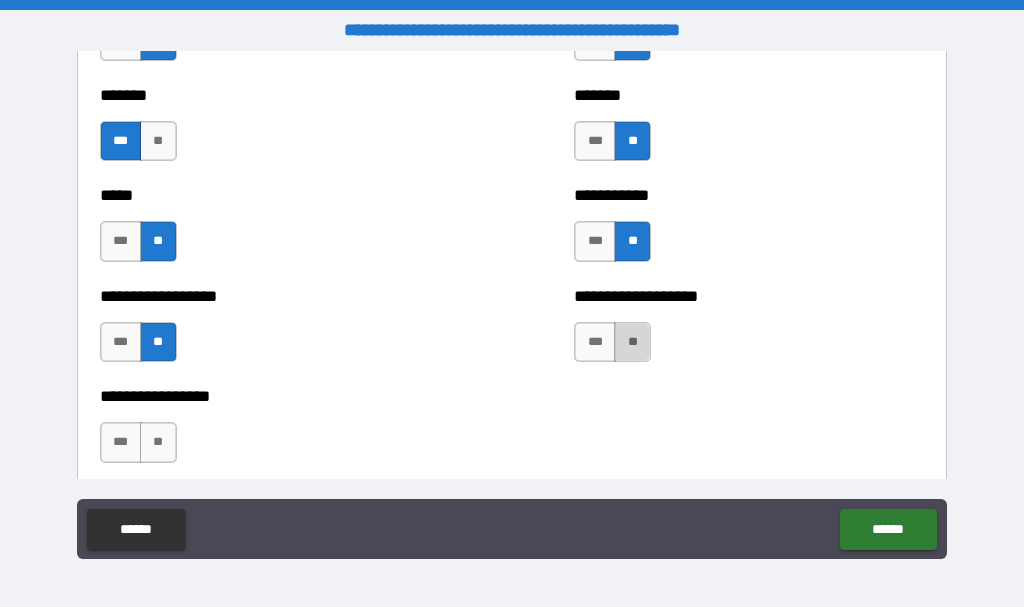 click on "**" at bounding box center (632, 342) 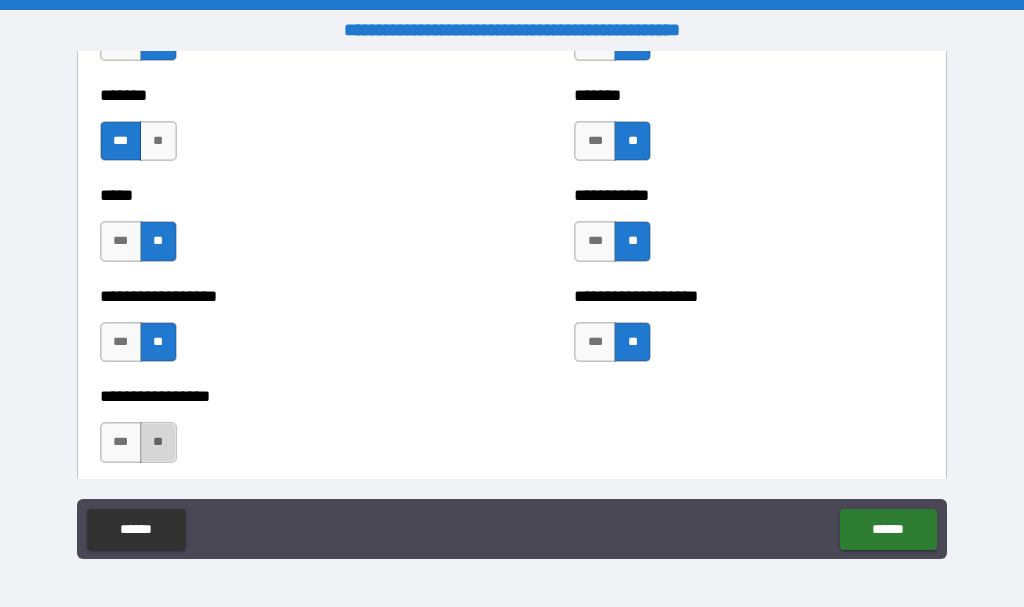 click on "**" at bounding box center [158, 442] 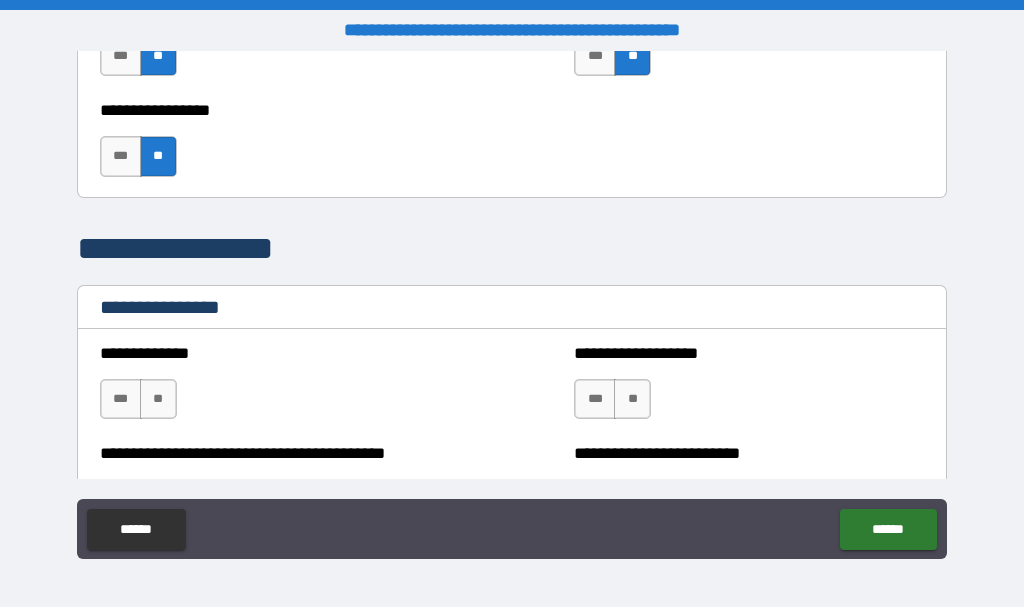 scroll, scrollTop: 2400, scrollLeft: 0, axis: vertical 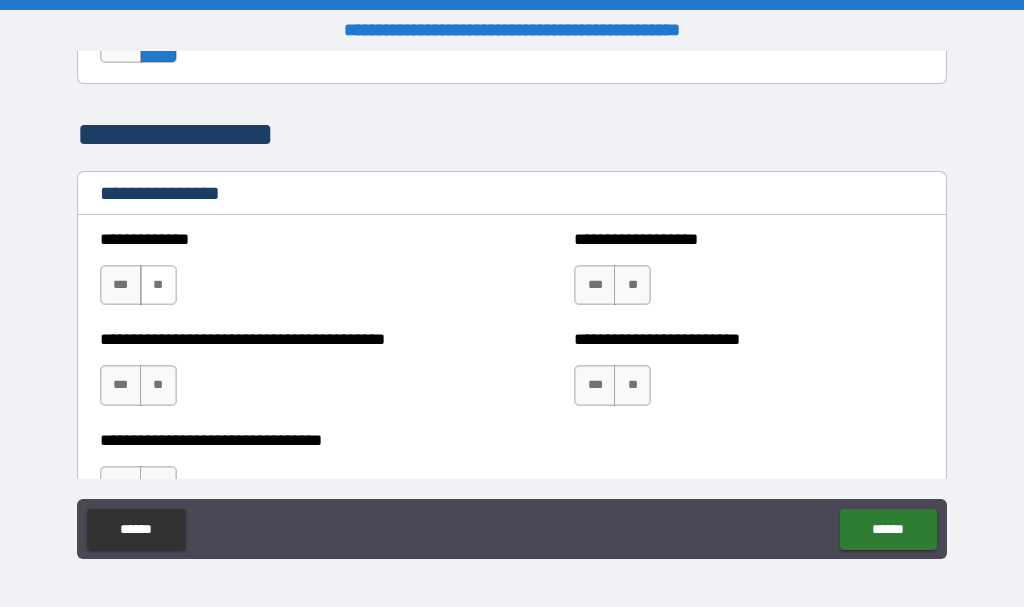 click on "**" at bounding box center [158, 285] 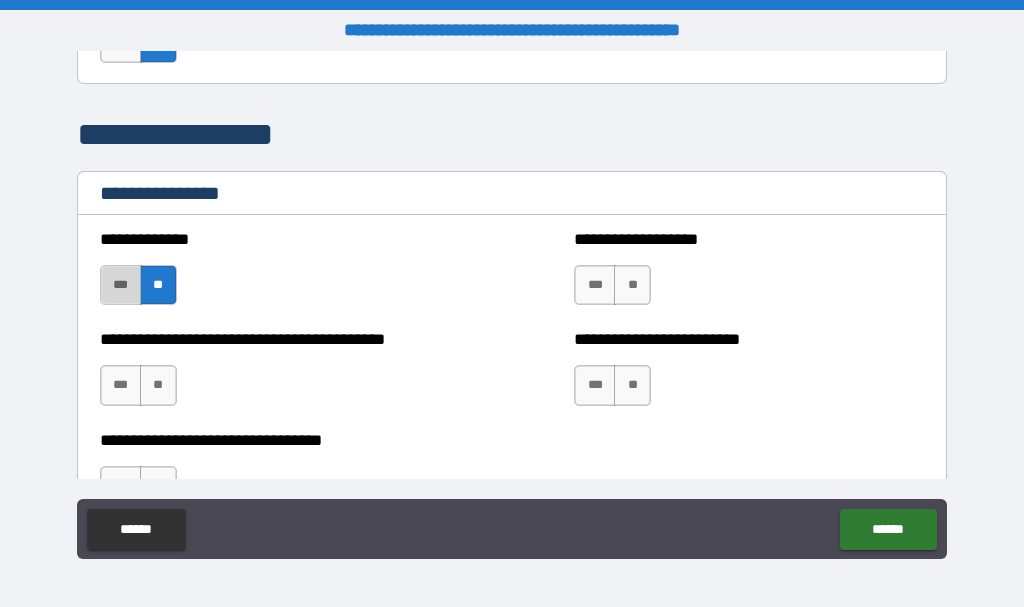 drag, startPoint x: 116, startPoint y: 281, endPoint x: 345, endPoint y: 246, distance: 231.65923 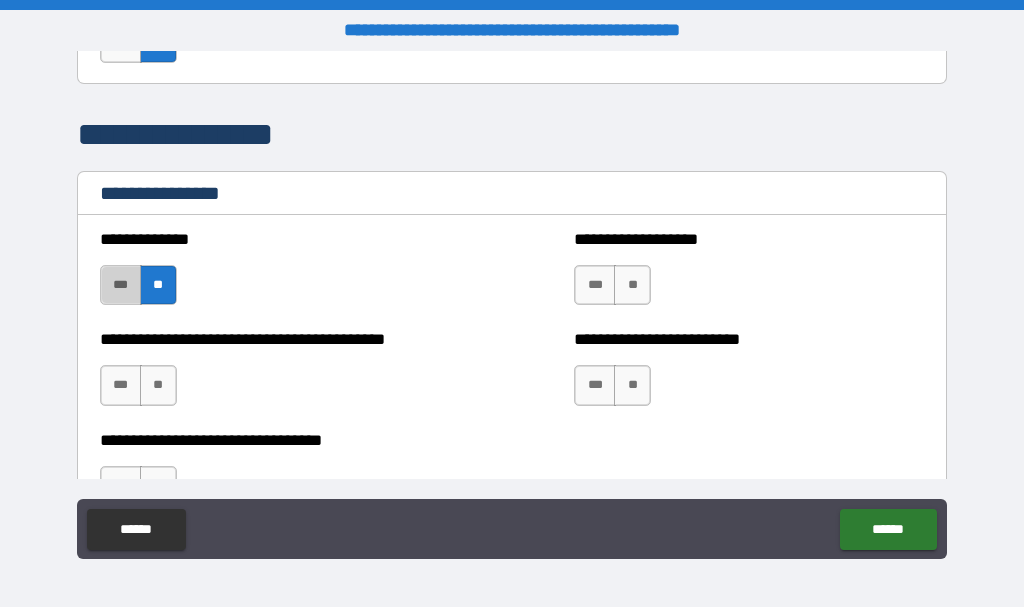 click on "***" at bounding box center (121, 285) 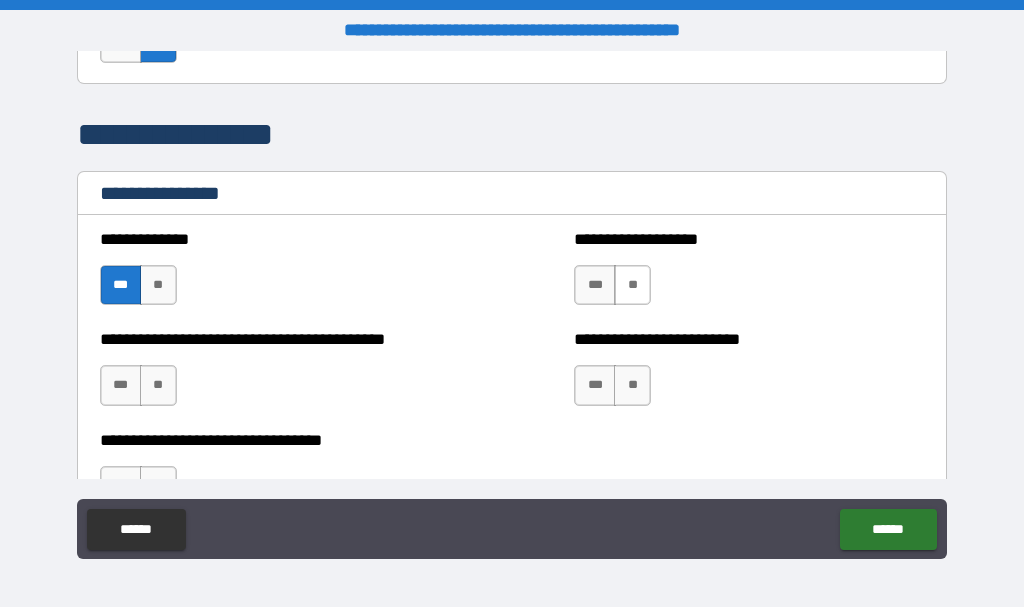 click on "**" at bounding box center [632, 285] 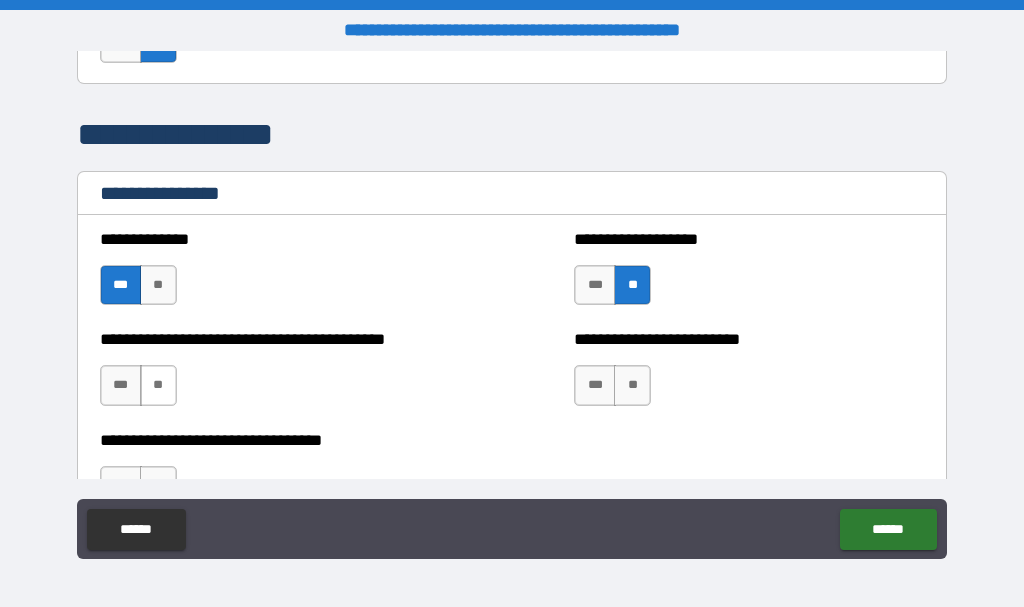 click on "**" at bounding box center [158, 385] 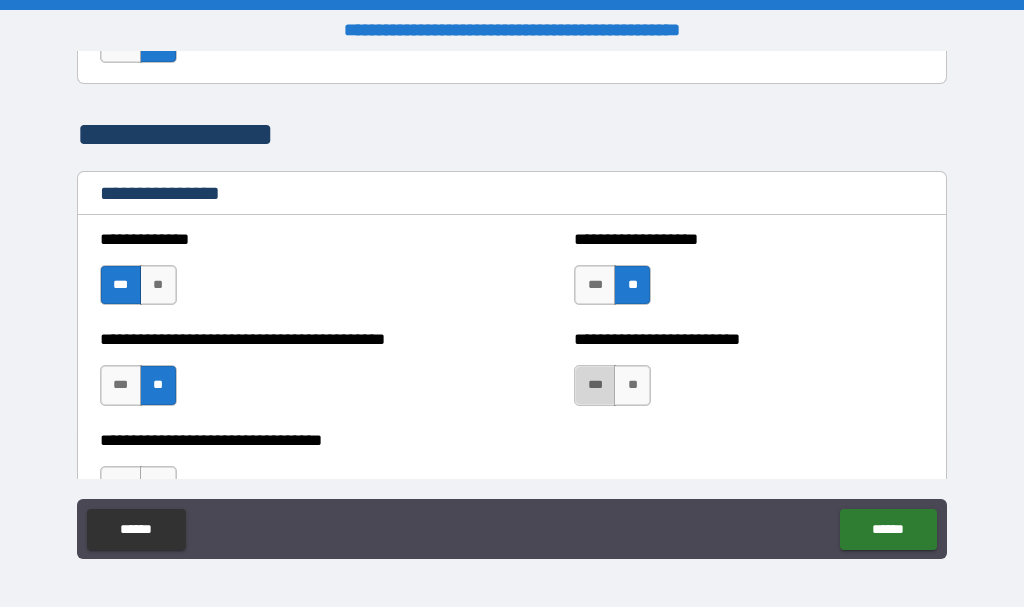 click on "***" at bounding box center [595, 385] 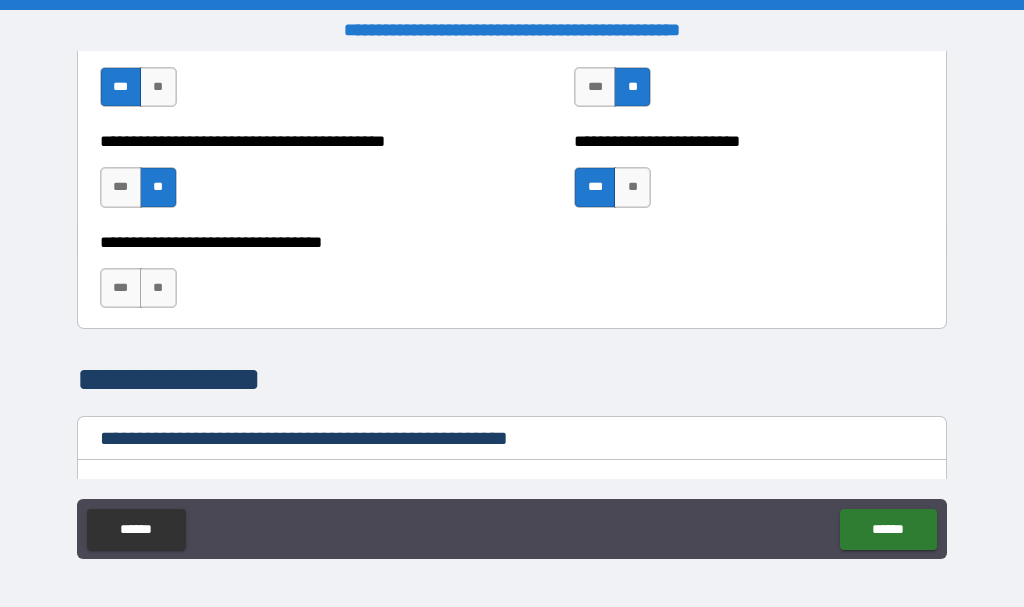 scroll, scrollTop: 2600, scrollLeft: 0, axis: vertical 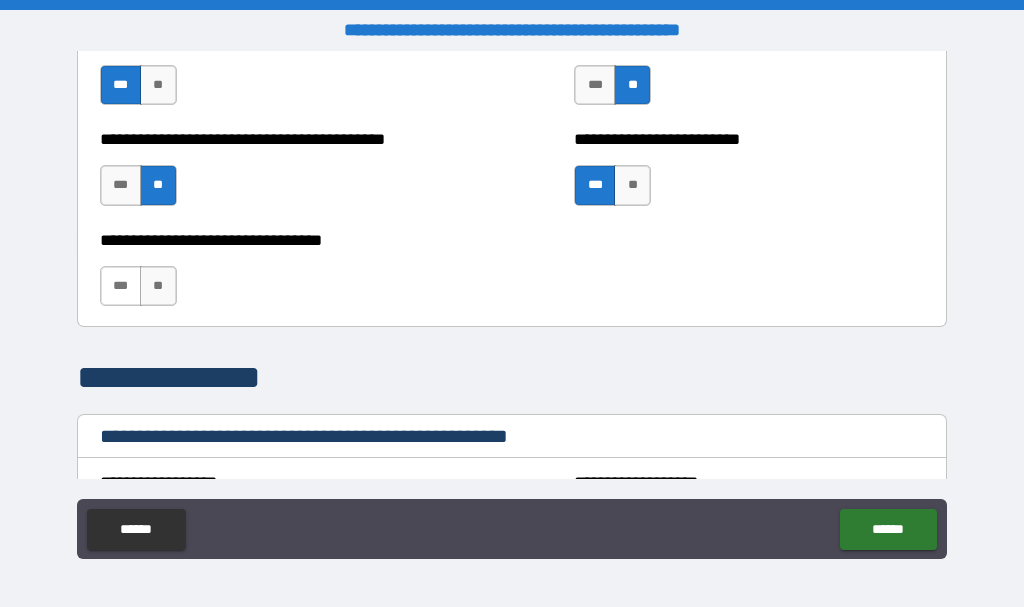 click on "***" at bounding box center (121, 286) 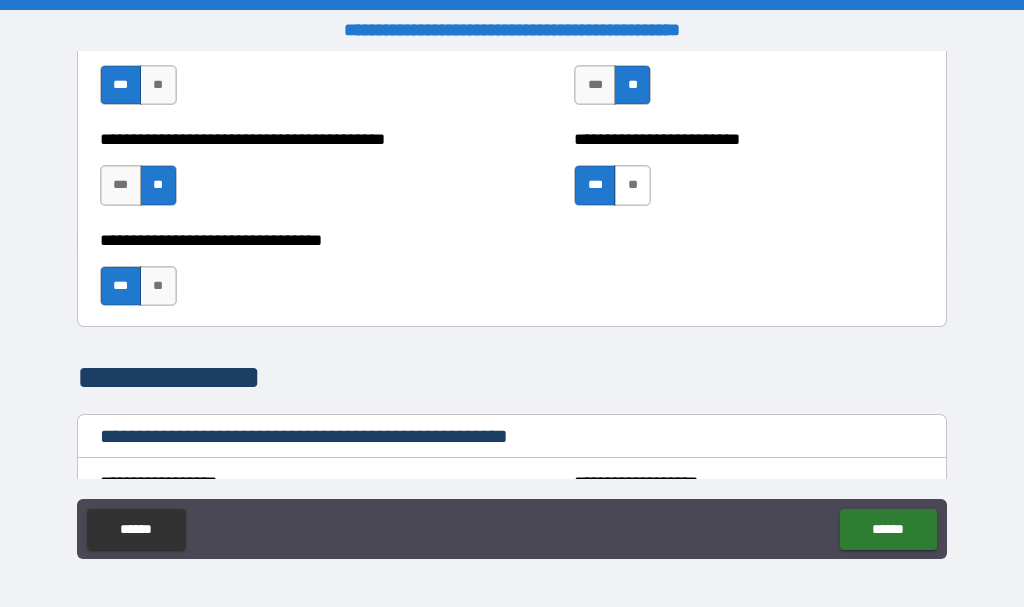 click on "**" at bounding box center [632, 185] 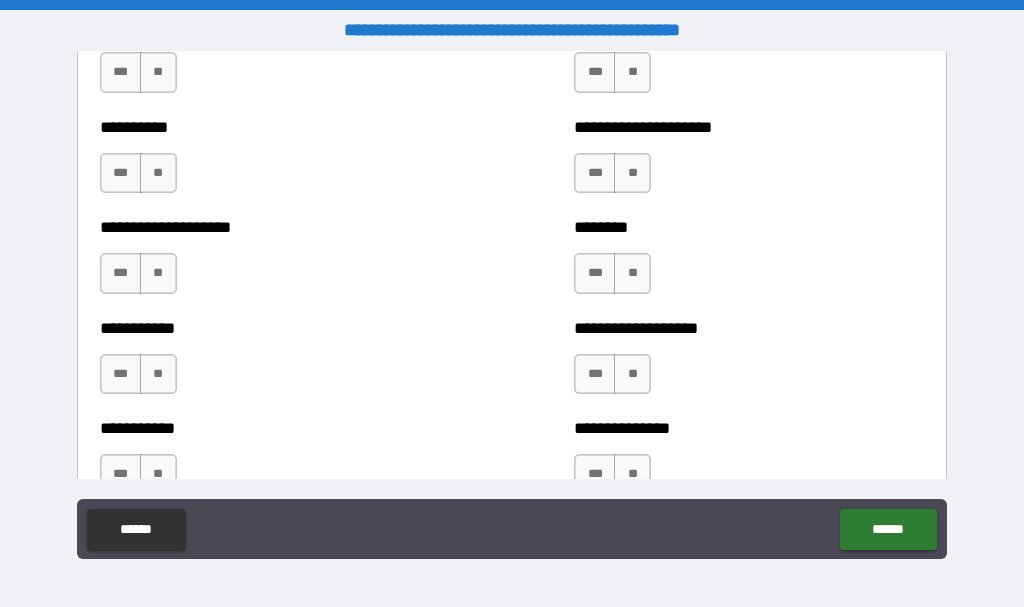 scroll, scrollTop: 2900, scrollLeft: 0, axis: vertical 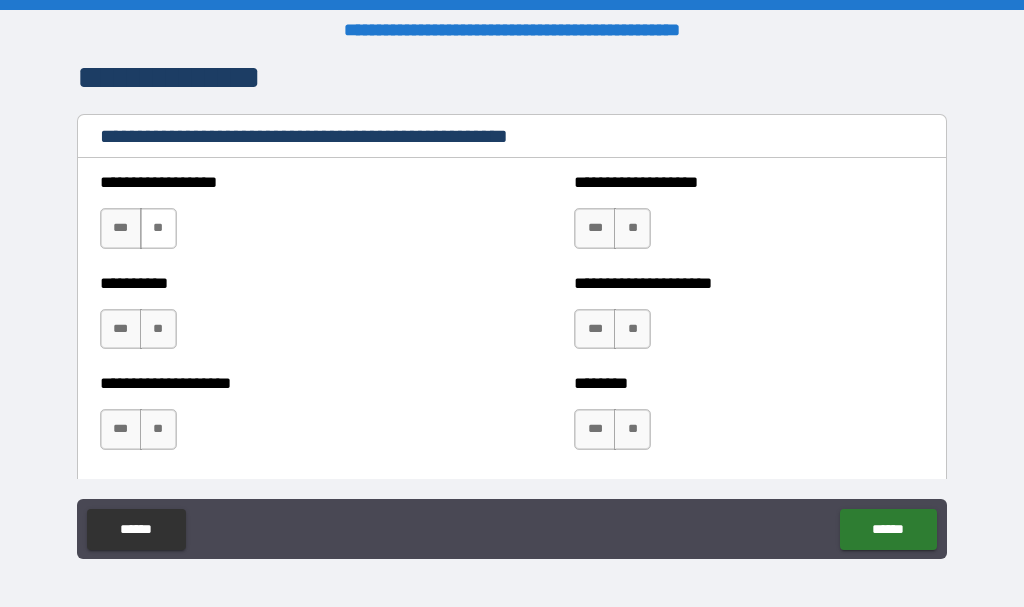 click on "**" at bounding box center [158, 228] 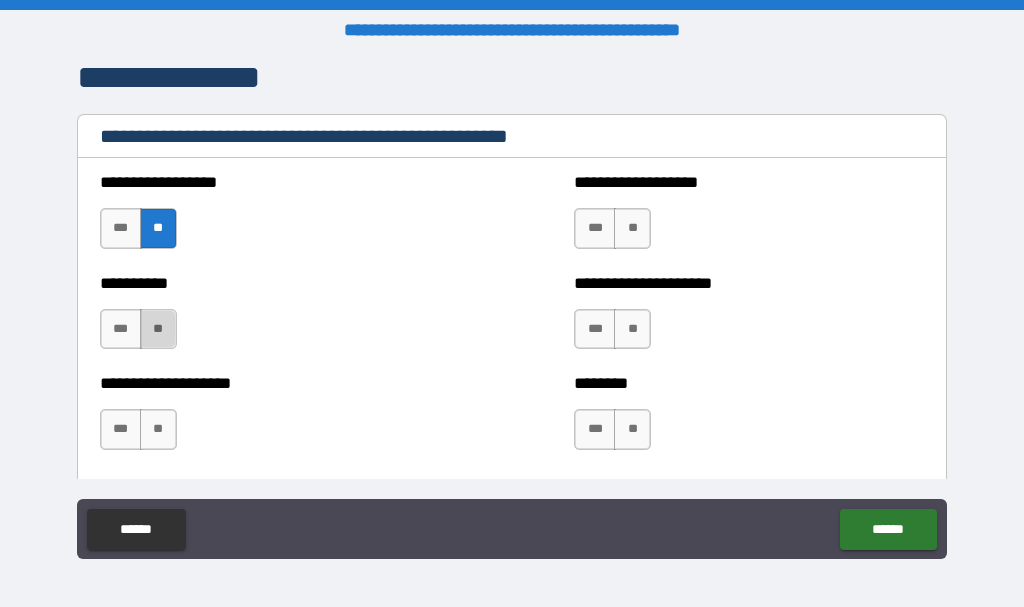 click on "**" at bounding box center (158, 329) 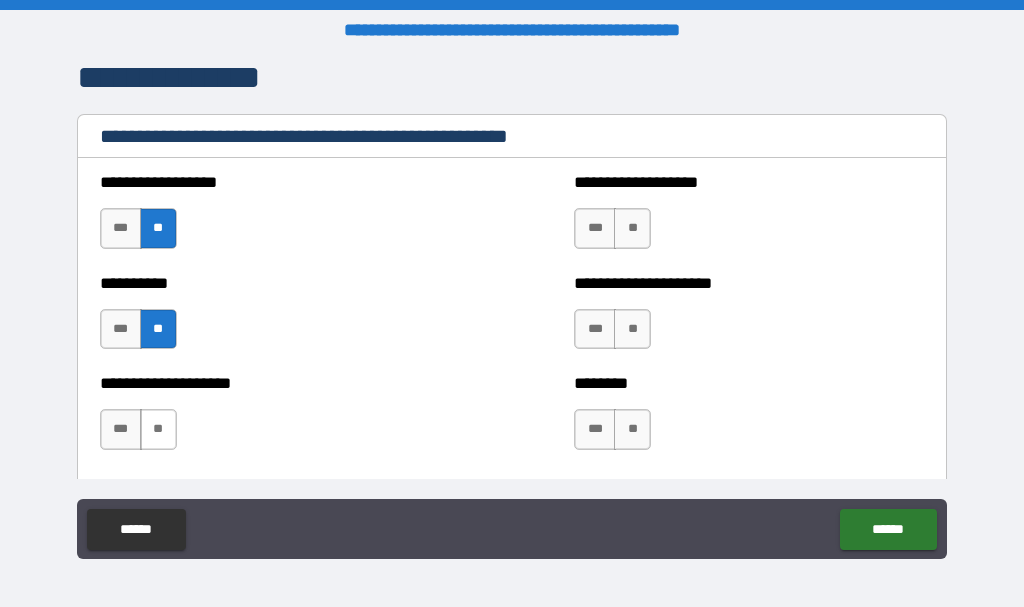 click on "**" at bounding box center [158, 429] 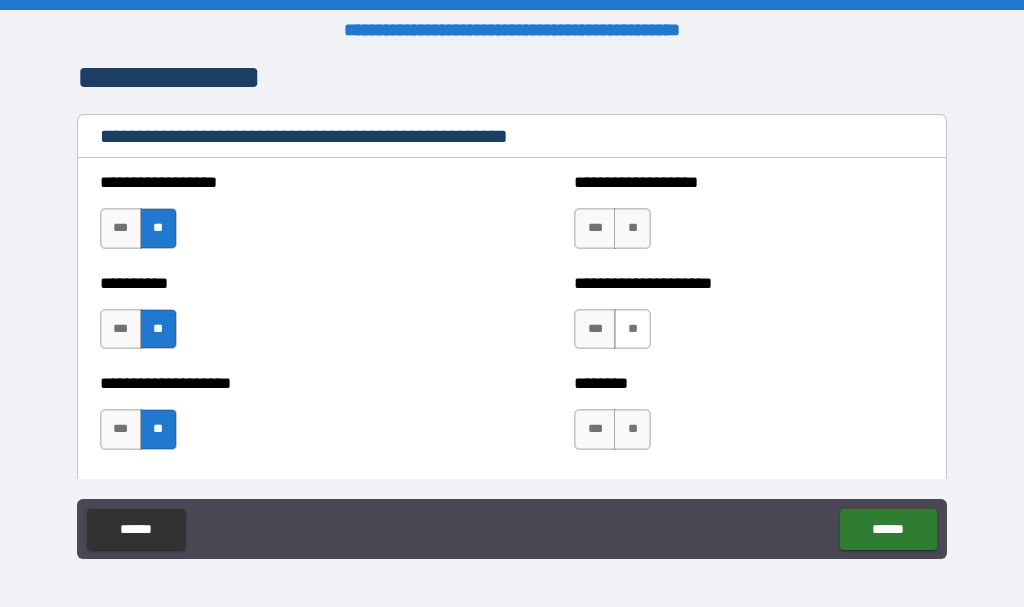 click on "**" at bounding box center (632, 329) 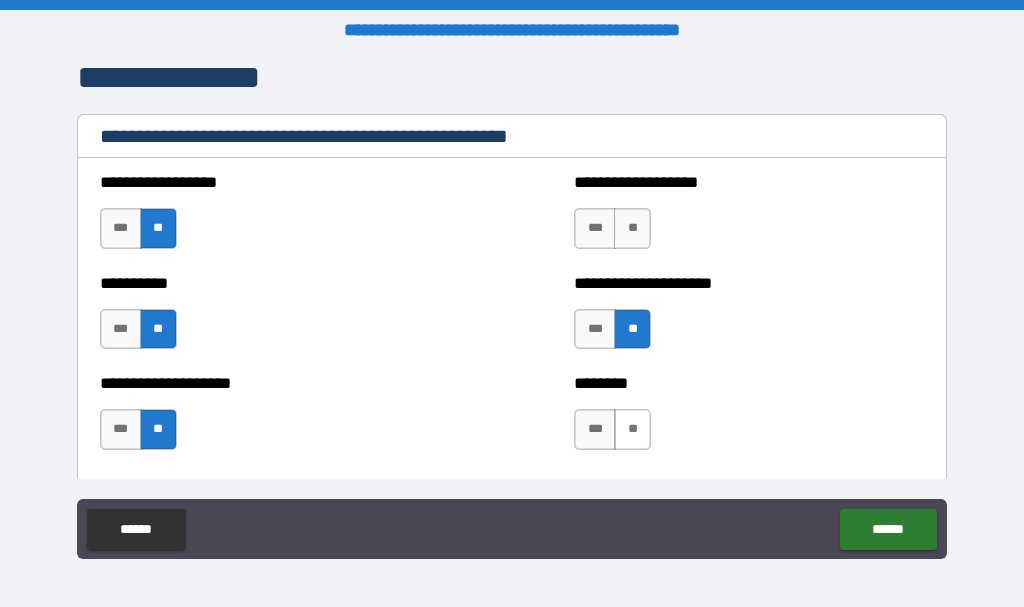 click on "**" at bounding box center (632, 429) 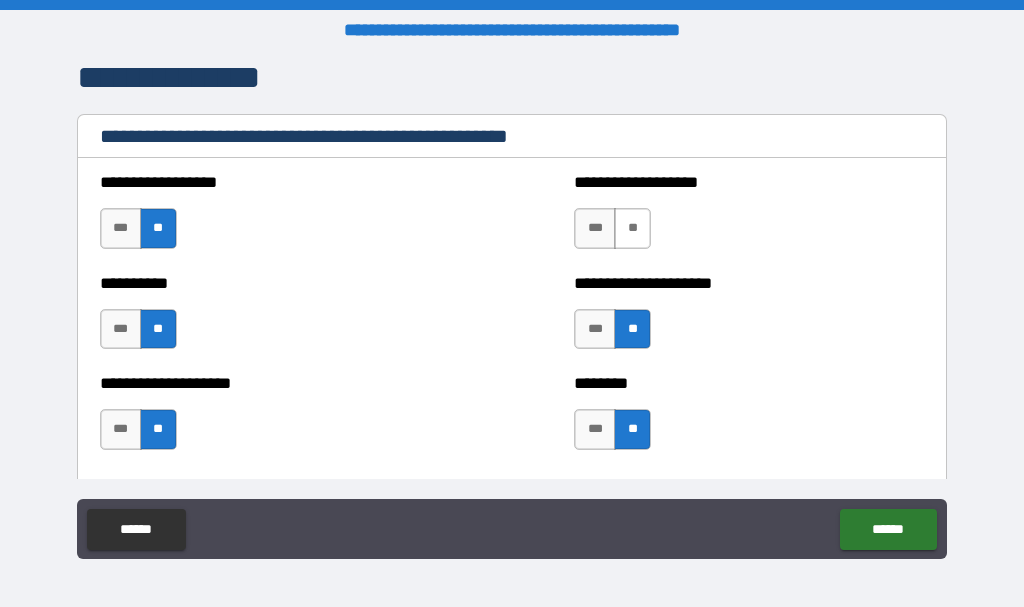 click on "**" at bounding box center [632, 228] 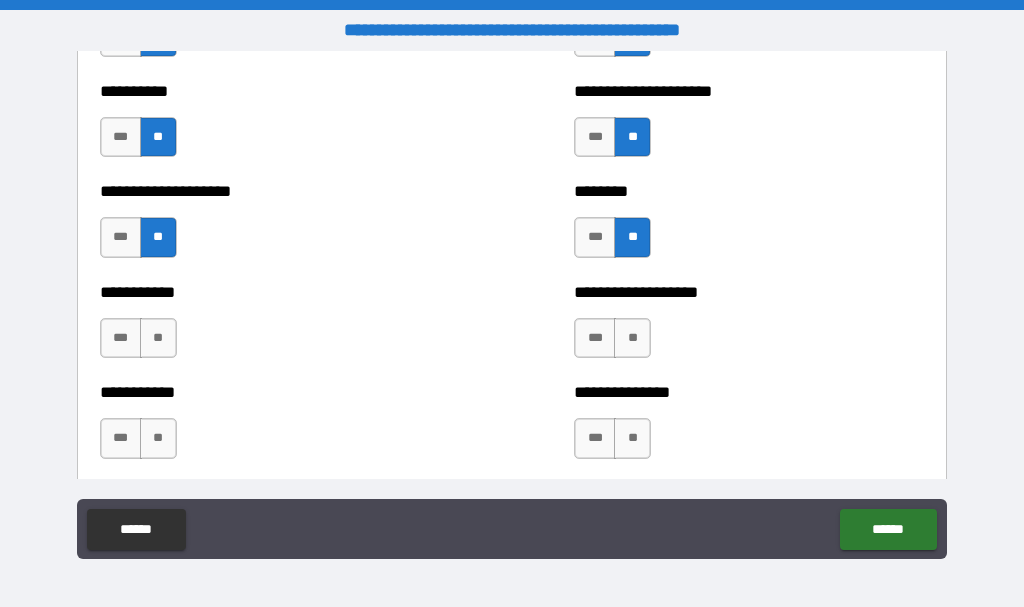 scroll, scrollTop: 3100, scrollLeft: 0, axis: vertical 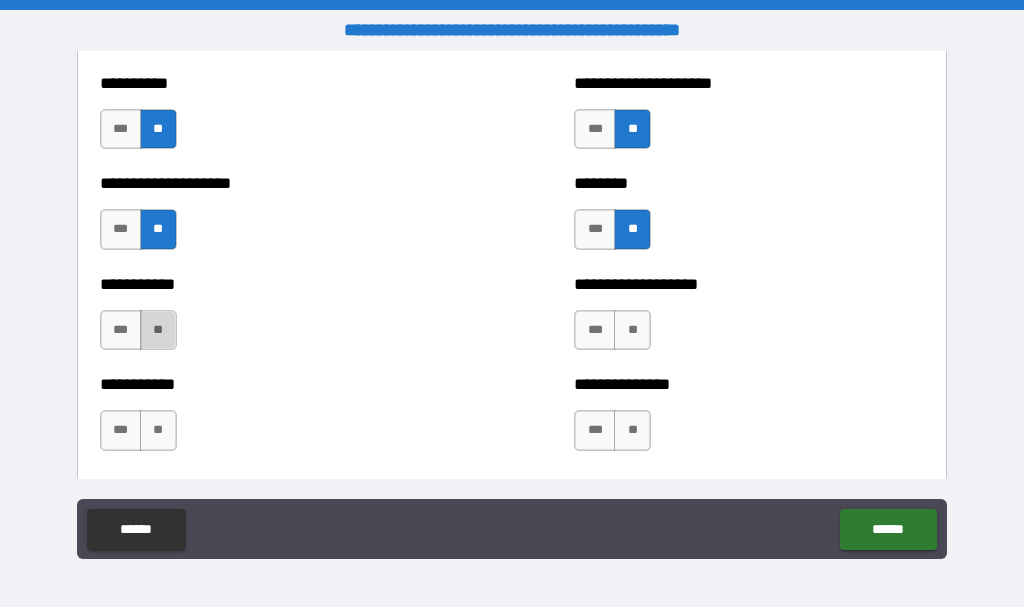 click on "**" at bounding box center (158, 330) 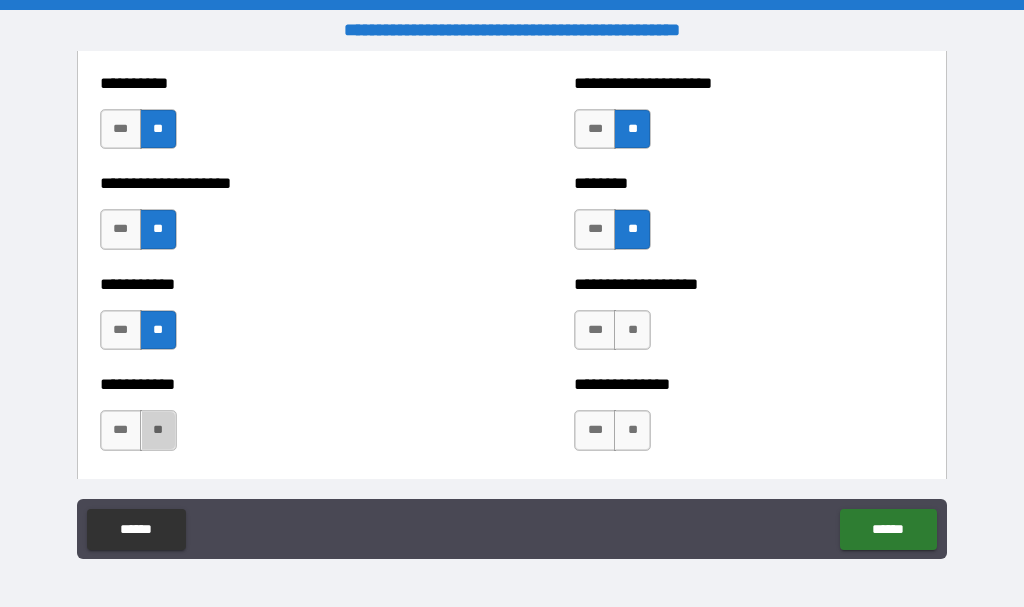 drag, startPoint x: 169, startPoint y: 442, endPoint x: 184, endPoint y: 421, distance: 25.806976 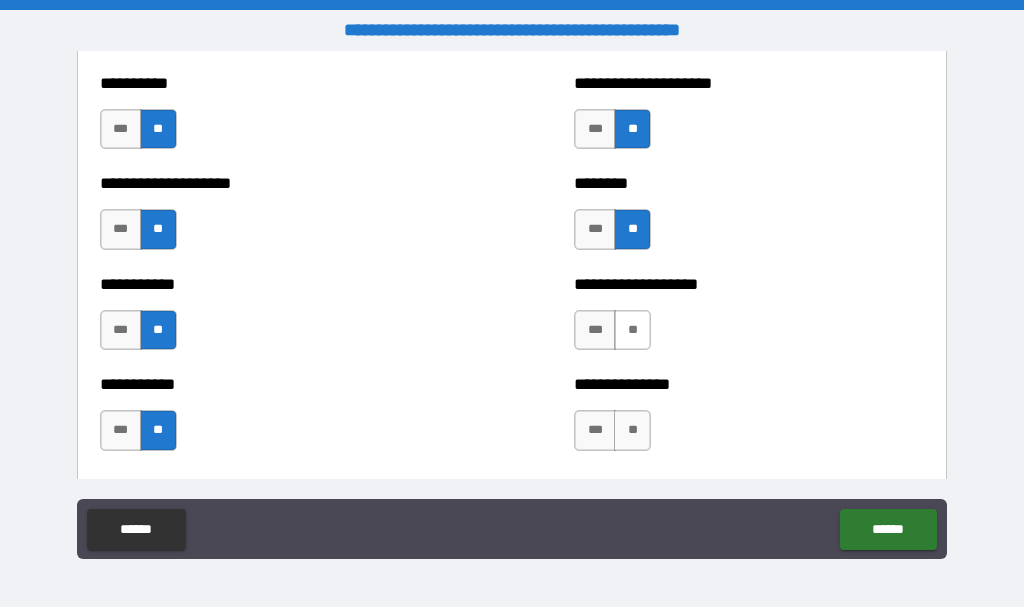 click on "**" at bounding box center (632, 330) 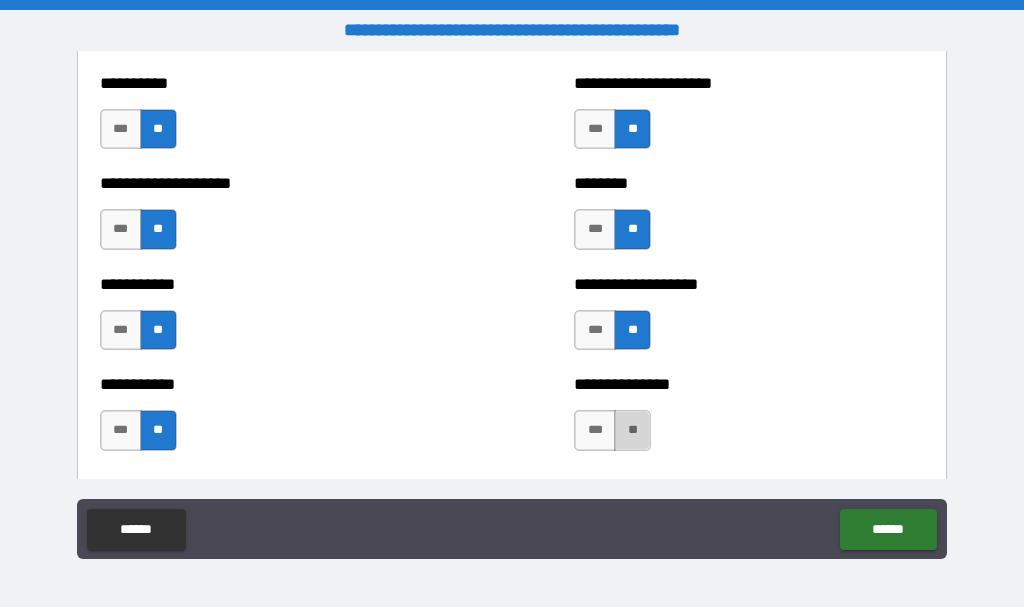 click on "**" at bounding box center [632, 430] 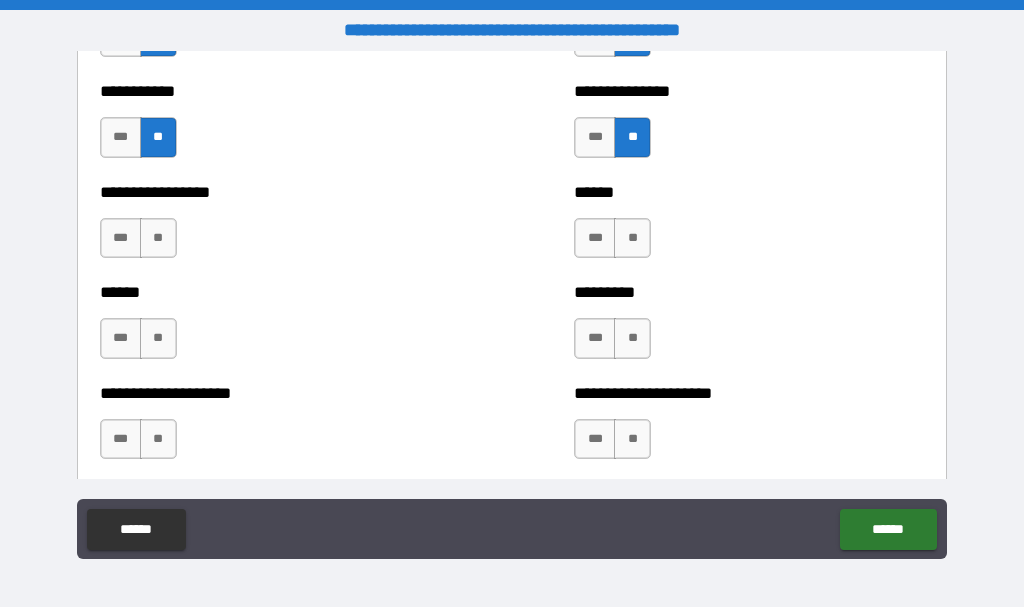 scroll, scrollTop: 3500, scrollLeft: 0, axis: vertical 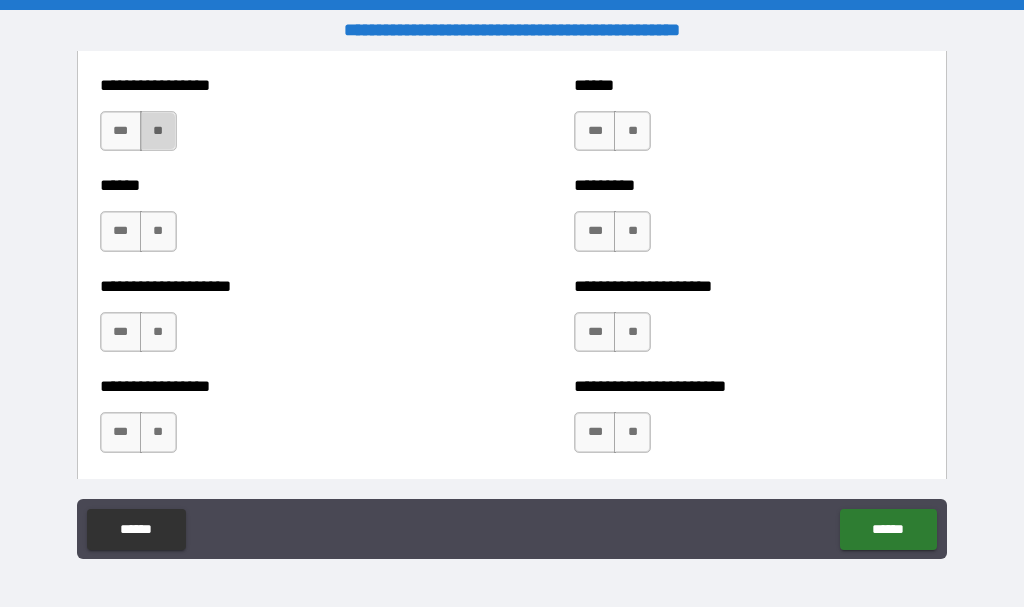 click on "**" at bounding box center (158, 131) 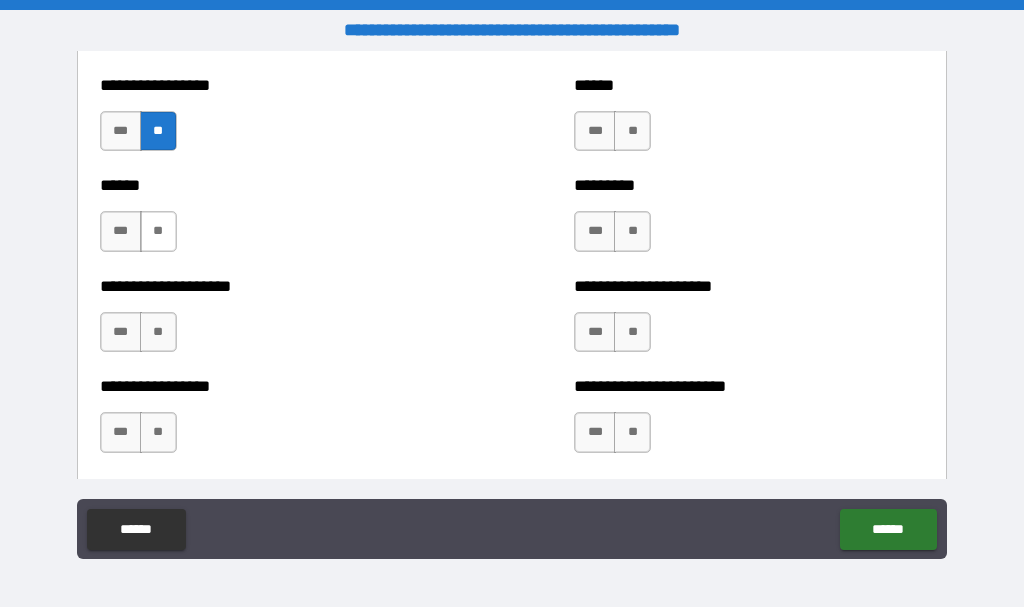 click on "**" at bounding box center (158, 231) 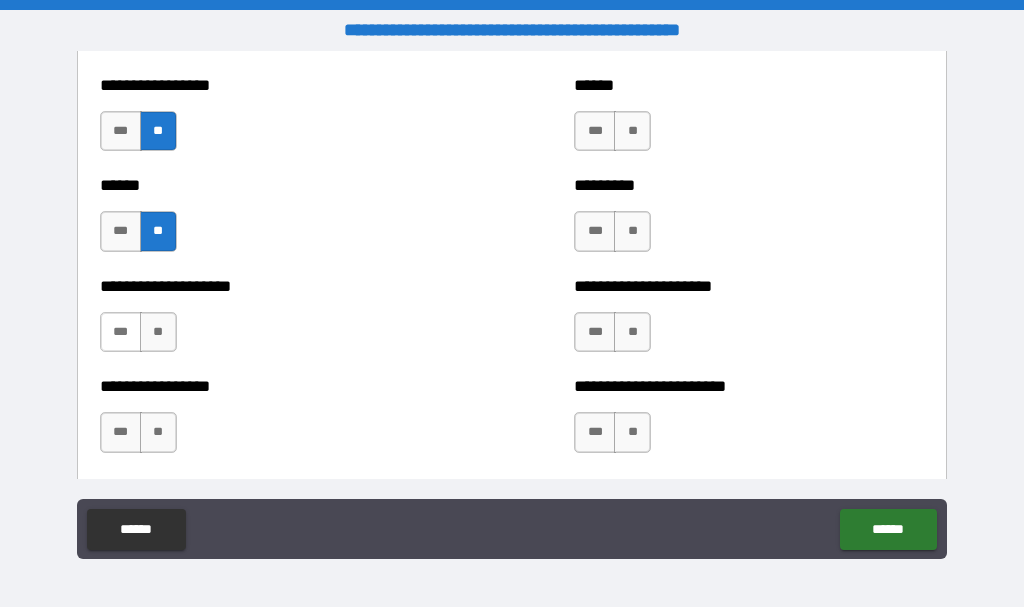 click on "***" at bounding box center [121, 332] 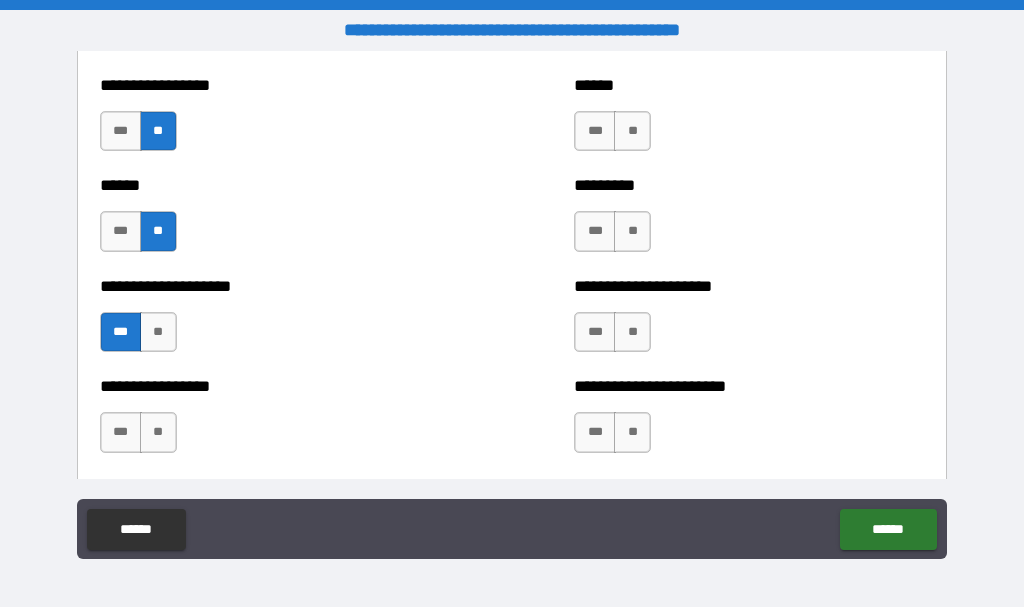 drag, startPoint x: 106, startPoint y: 436, endPoint x: 247, endPoint y: 343, distance: 168.90826 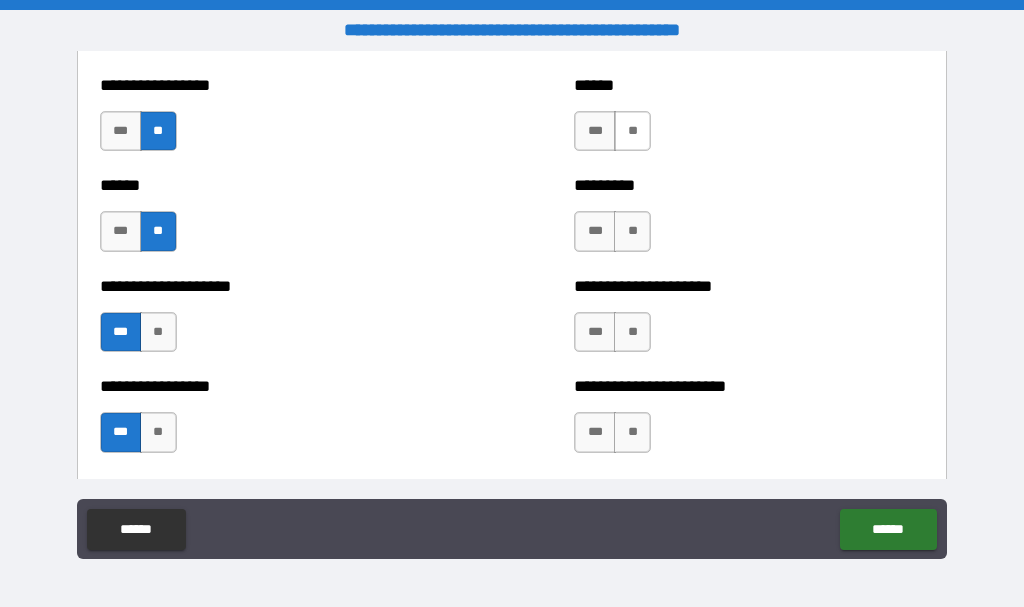 click on "**" at bounding box center [632, 131] 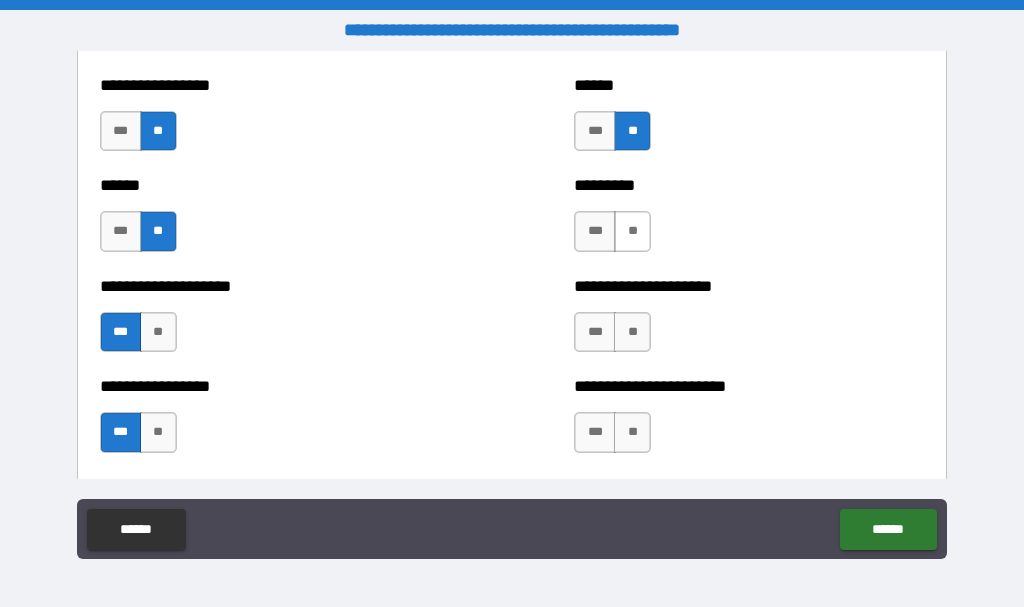 click on "**" at bounding box center (632, 231) 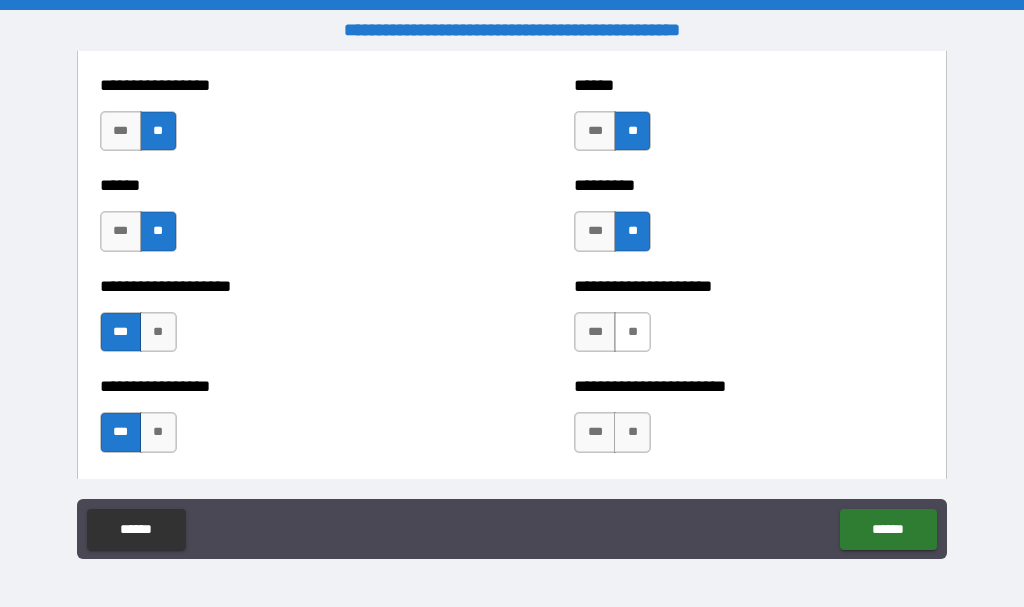 click on "**" at bounding box center [632, 332] 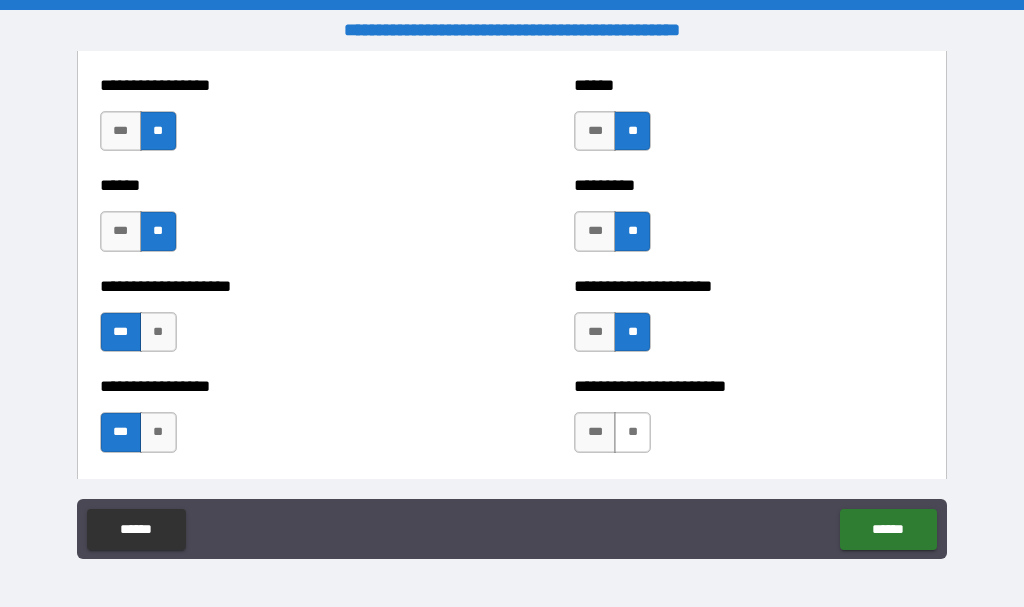 click on "**" at bounding box center [632, 432] 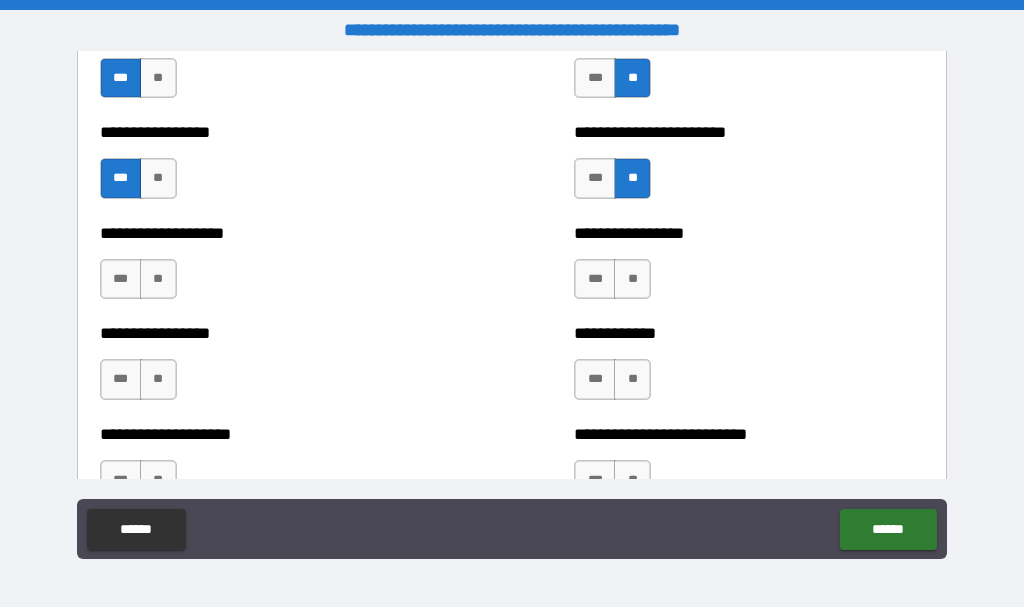 scroll, scrollTop: 3800, scrollLeft: 0, axis: vertical 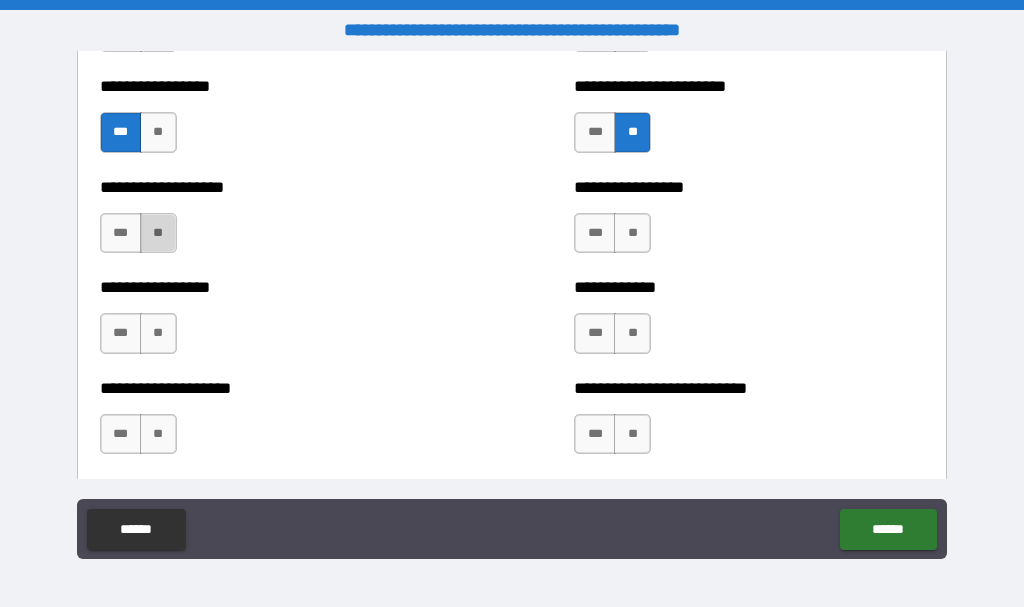 click on "**" at bounding box center [158, 233] 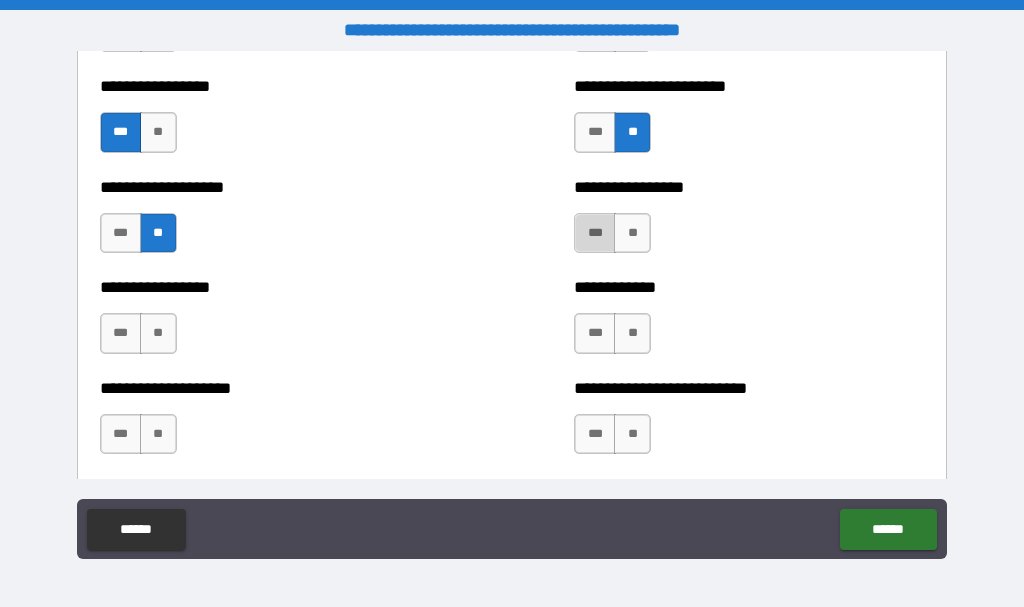 click on "***" at bounding box center (595, 233) 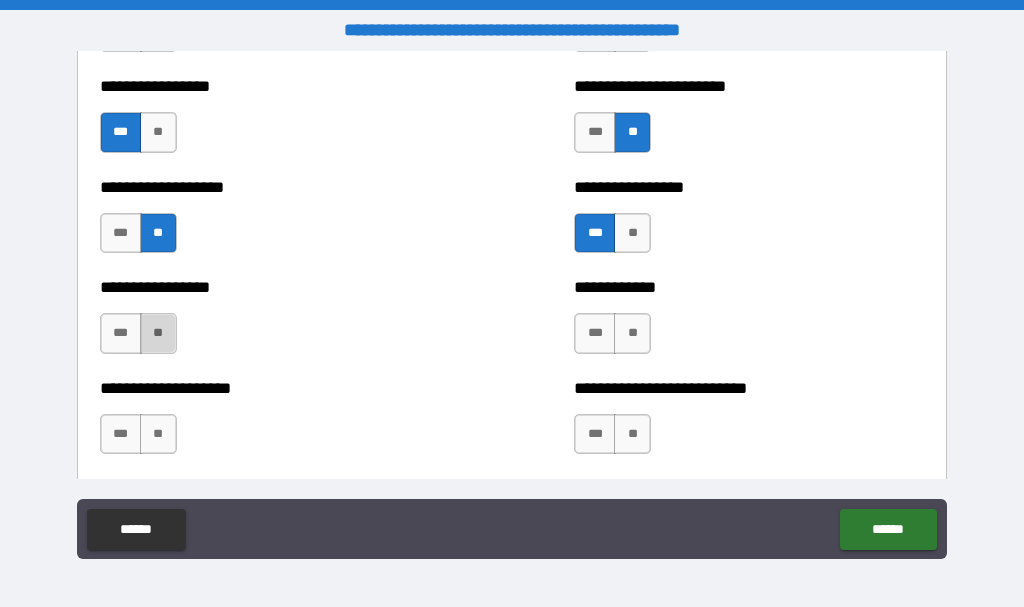 click on "**" at bounding box center [158, 333] 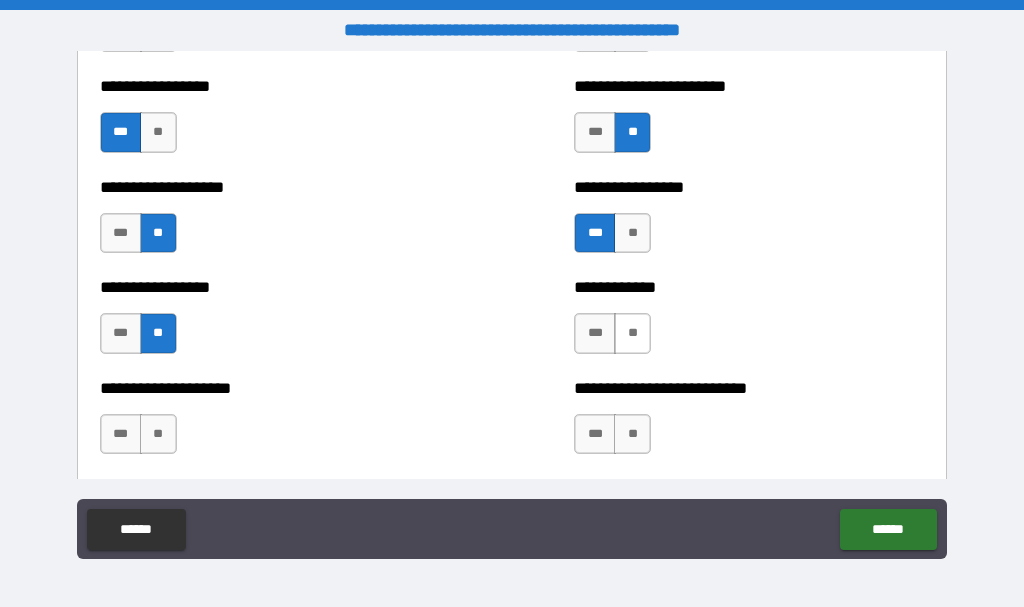 click on "**" at bounding box center (632, 333) 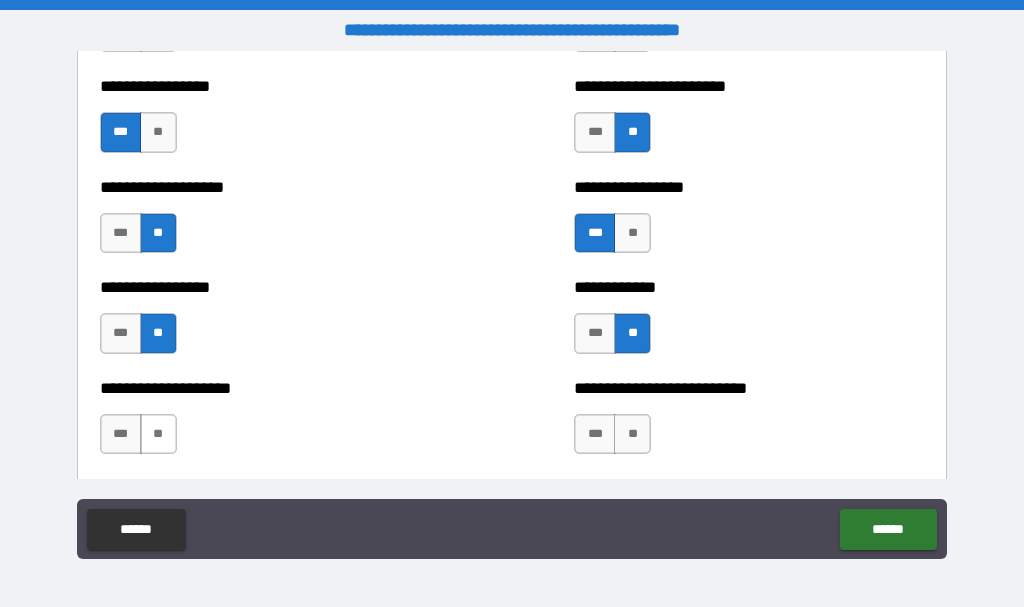 click on "**" at bounding box center (158, 434) 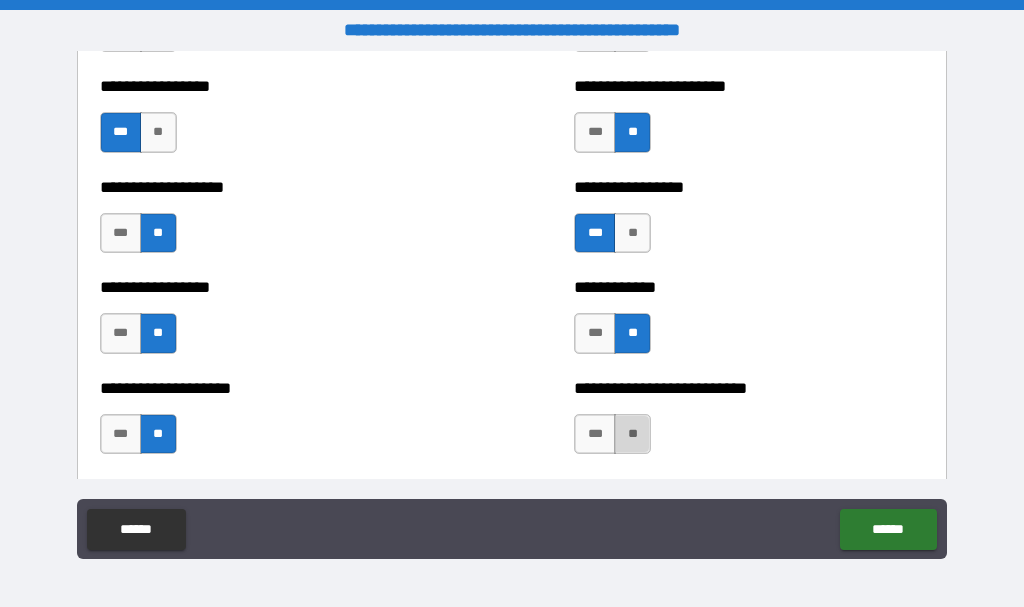 click on "**" at bounding box center [632, 434] 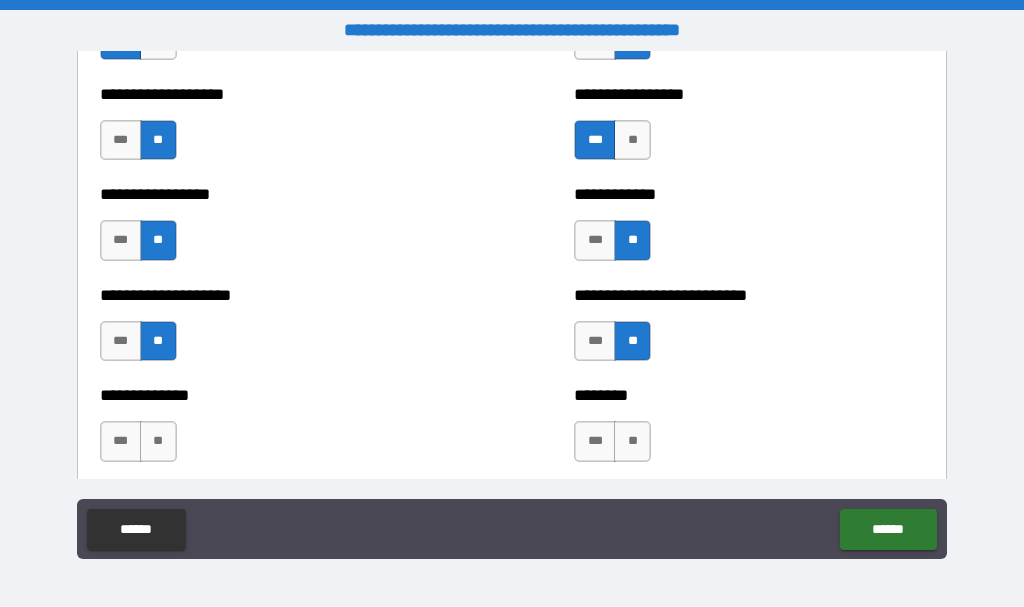 scroll, scrollTop: 4000, scrollLeft: 0, axis: vertical 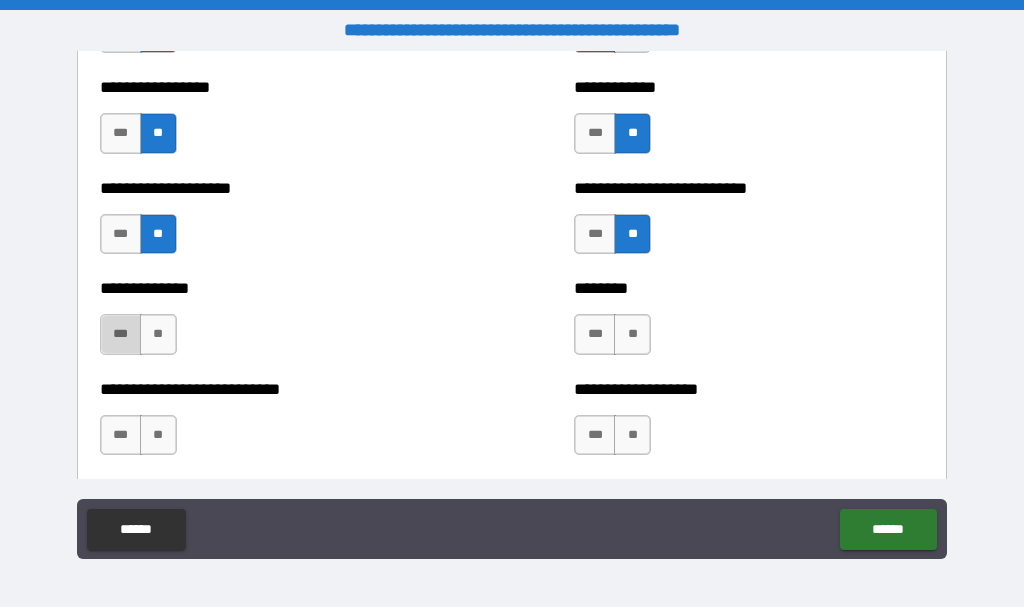 click on "***" at bounding box center (121, 334) 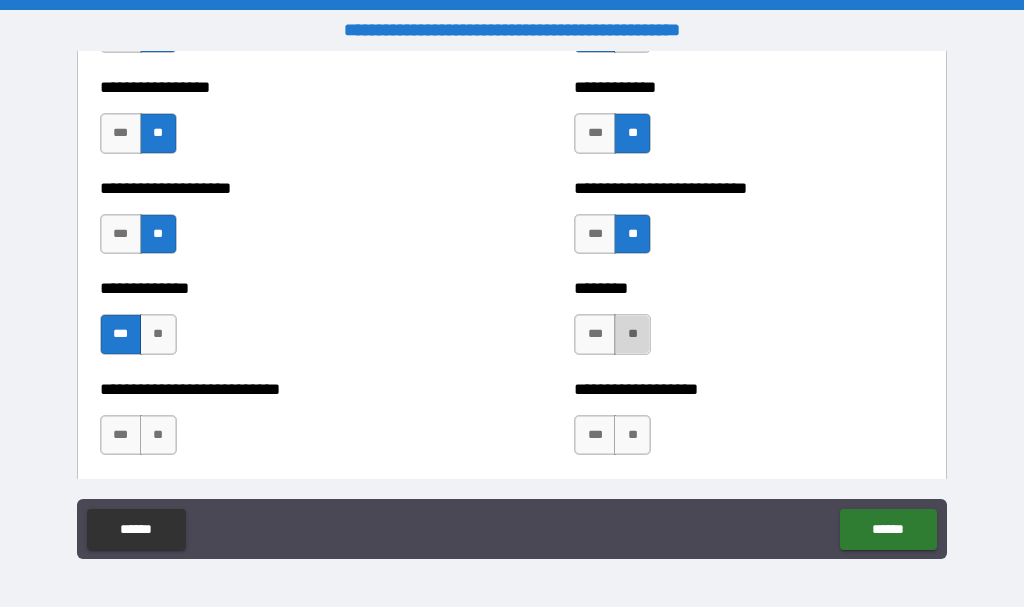click on "**" at bounding box center (632, 334) 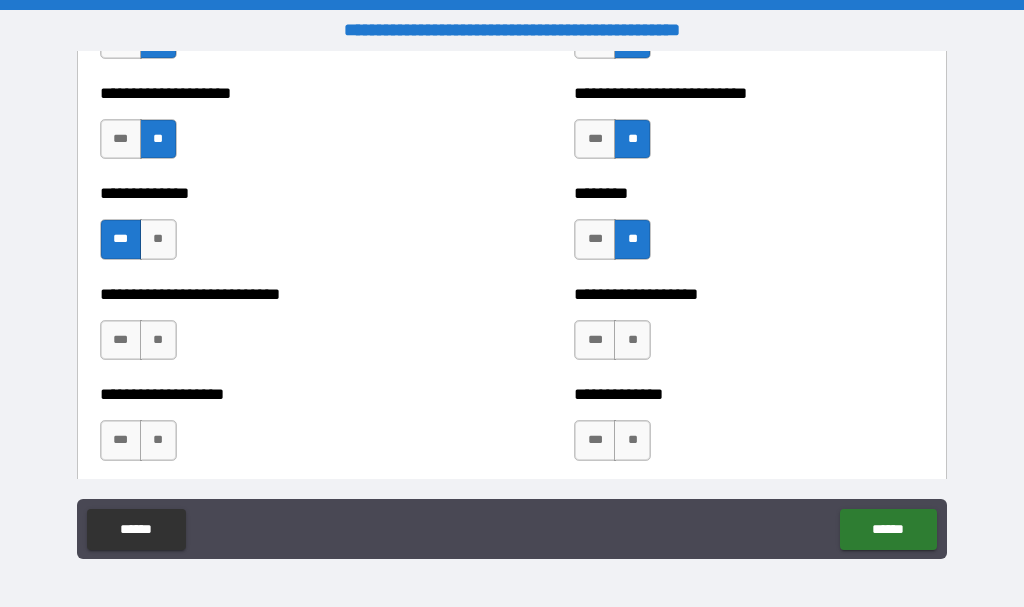 scroll, scrollTop: 4100, scrollLeft: 0, axis: vertical 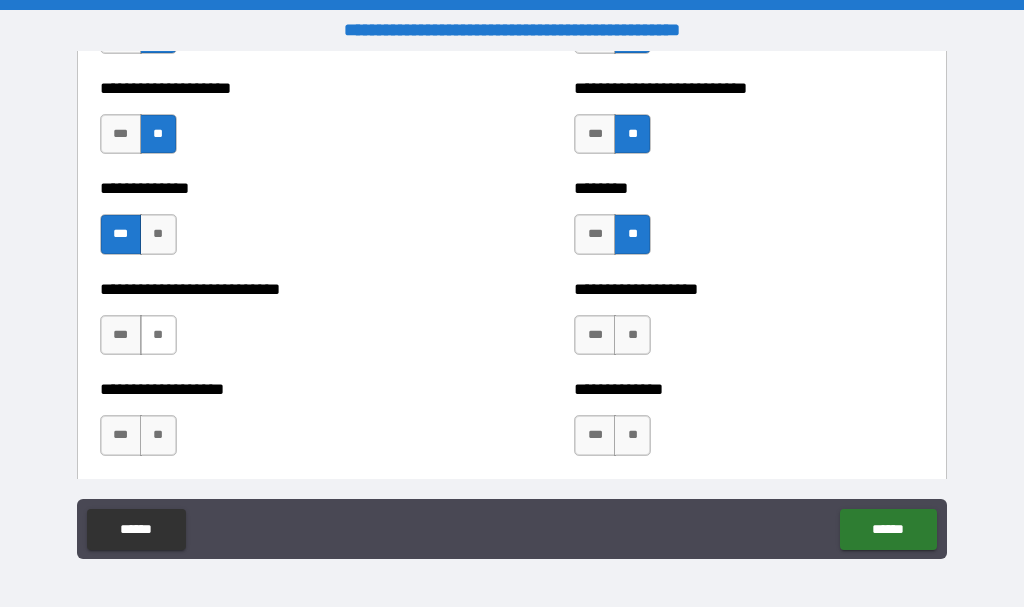 click on "**" at bounding box center [158, 335] 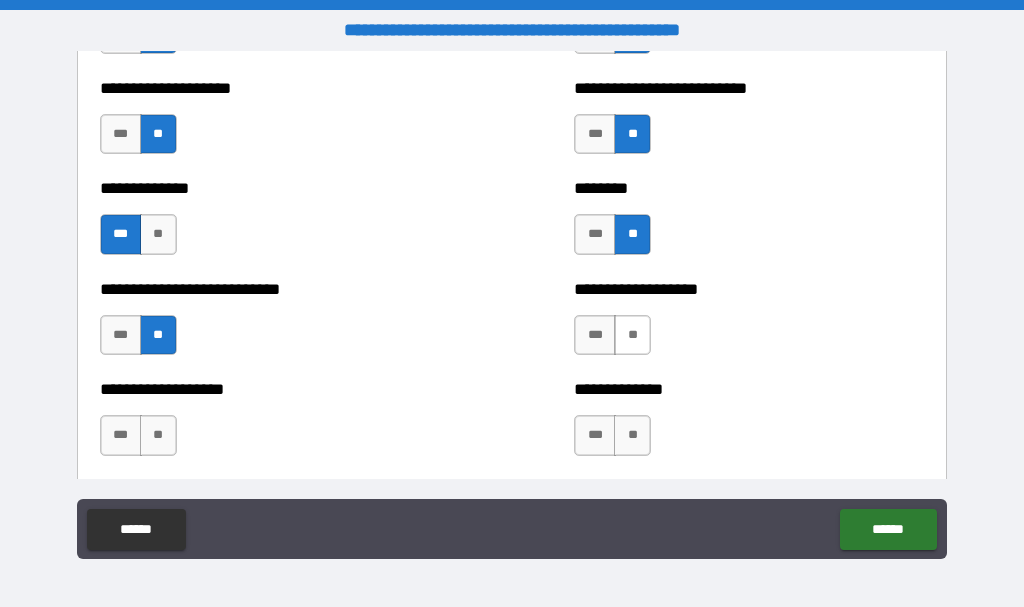click on "**" at bounding box center (632, 335) 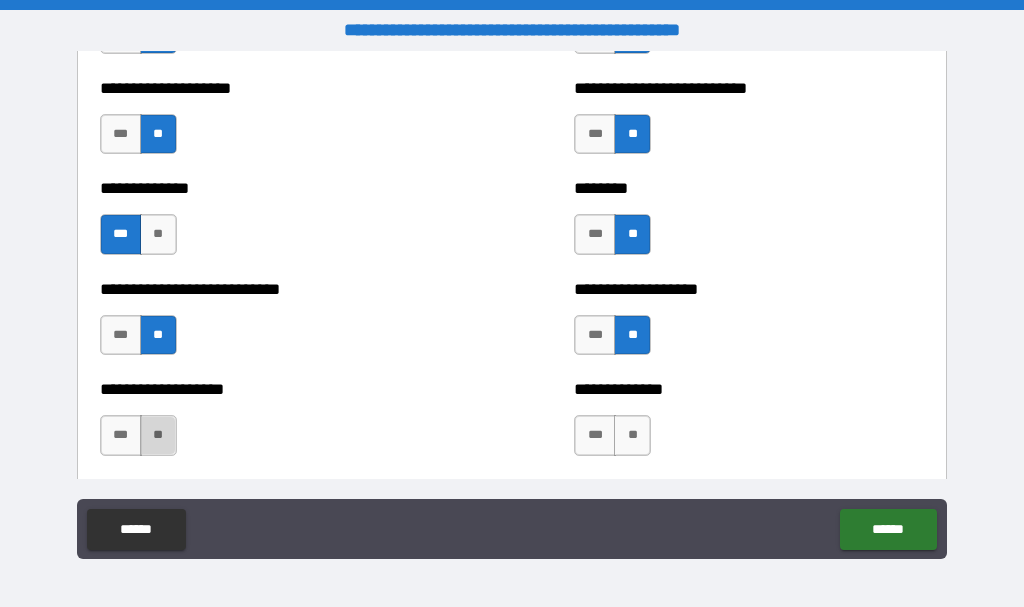 click on "**" at bounding box center (158, 435) 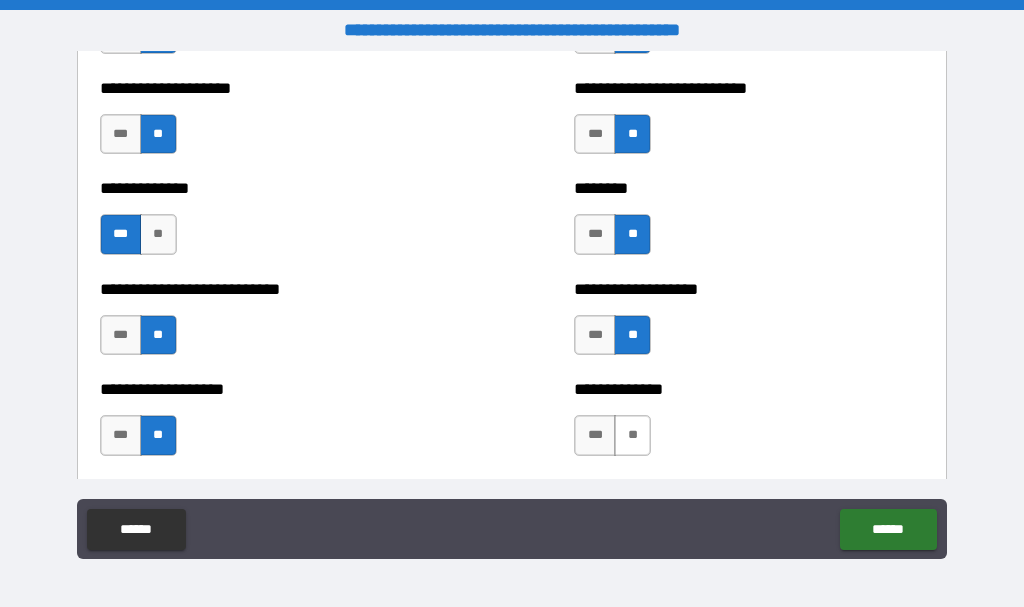 click on "**" at bounding box center (632, 435) 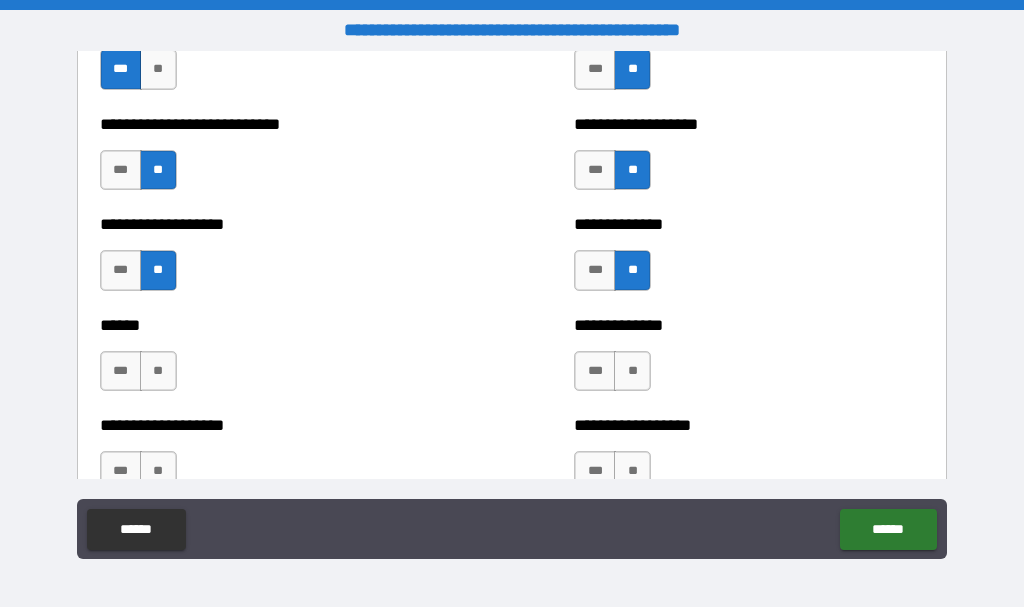 scroll, scrollTop: 4300, scrollLeft: 0, axis: vertical 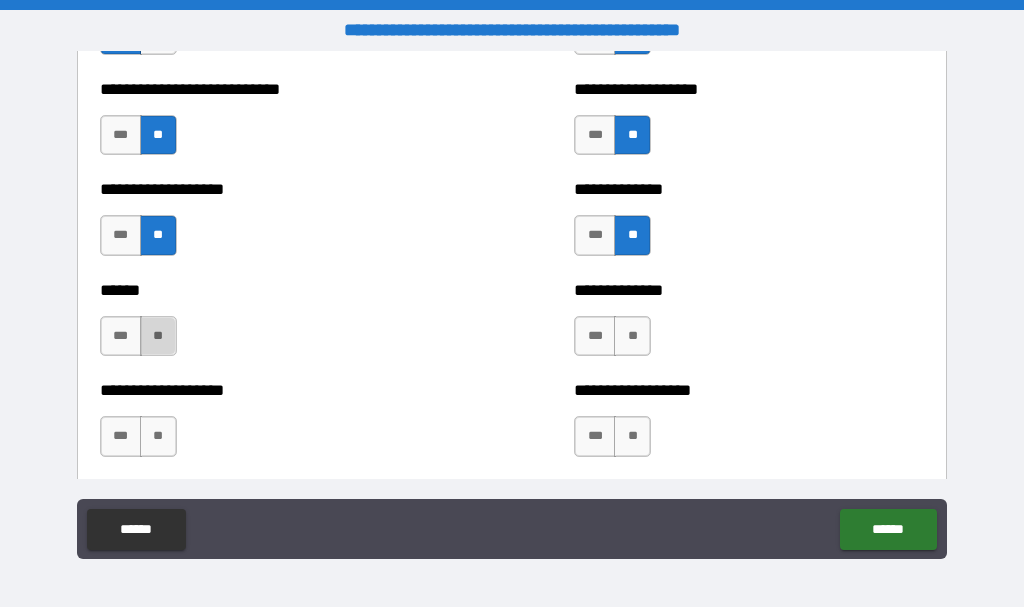 click on "**" at bounding box center [158, 336] 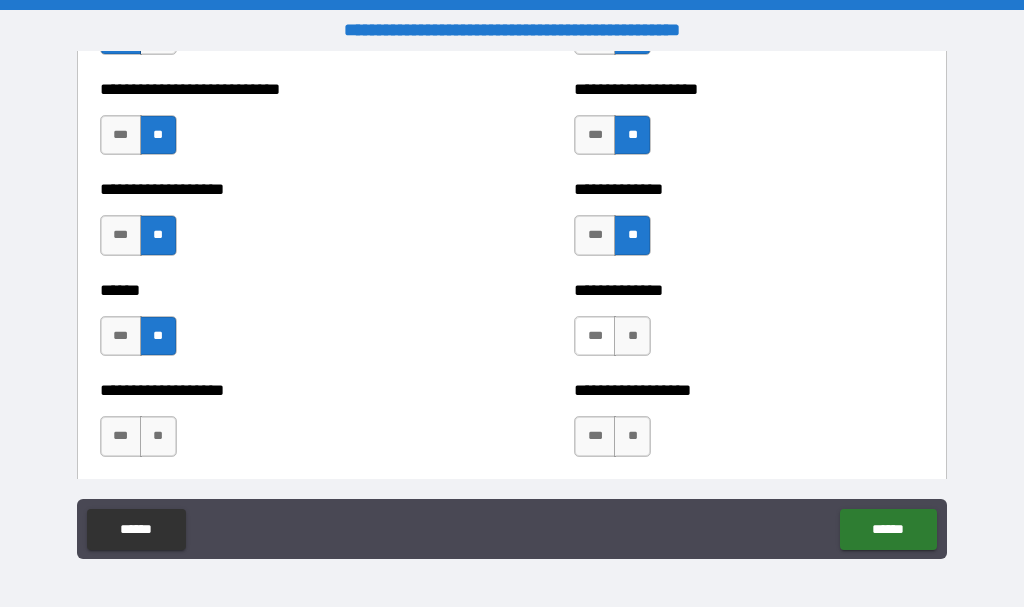 click on "***" at bounding box center [595, 336] 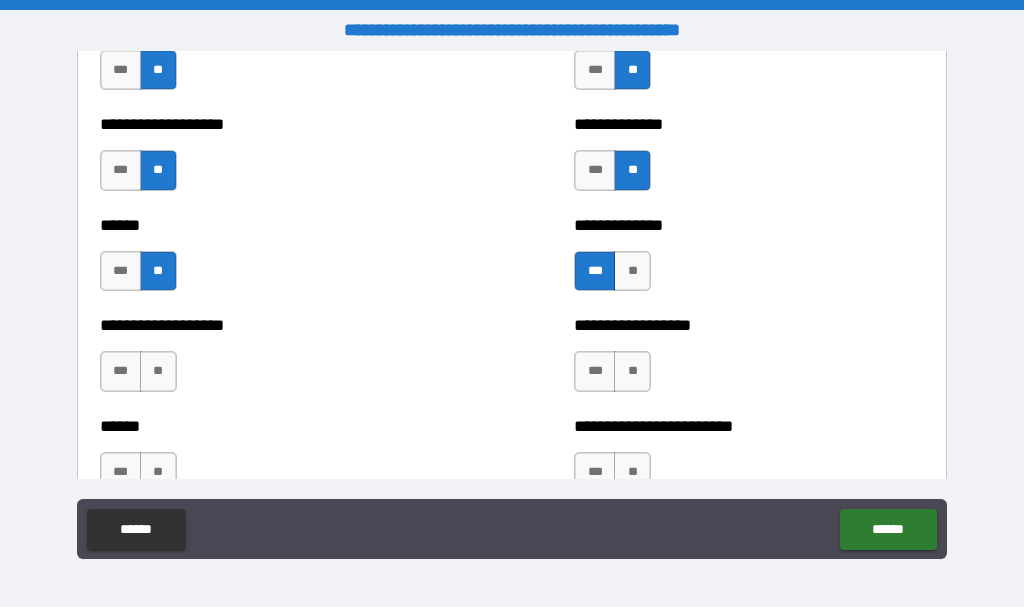 scroll, scrollTop: 4400, scrollLeft: 0, axis: vertical 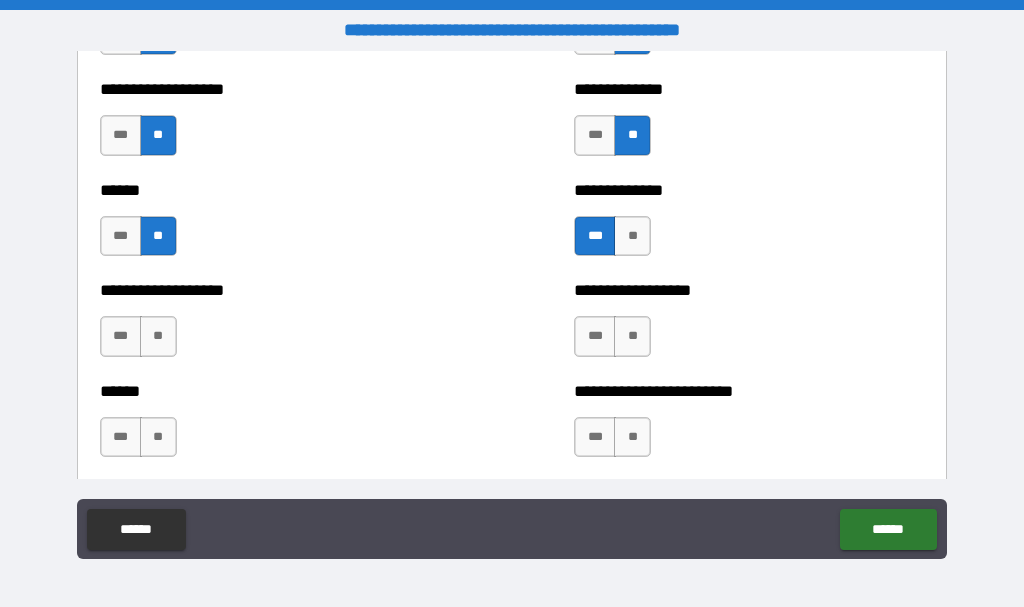 click on "*** **" at bounding box center (141, 341) 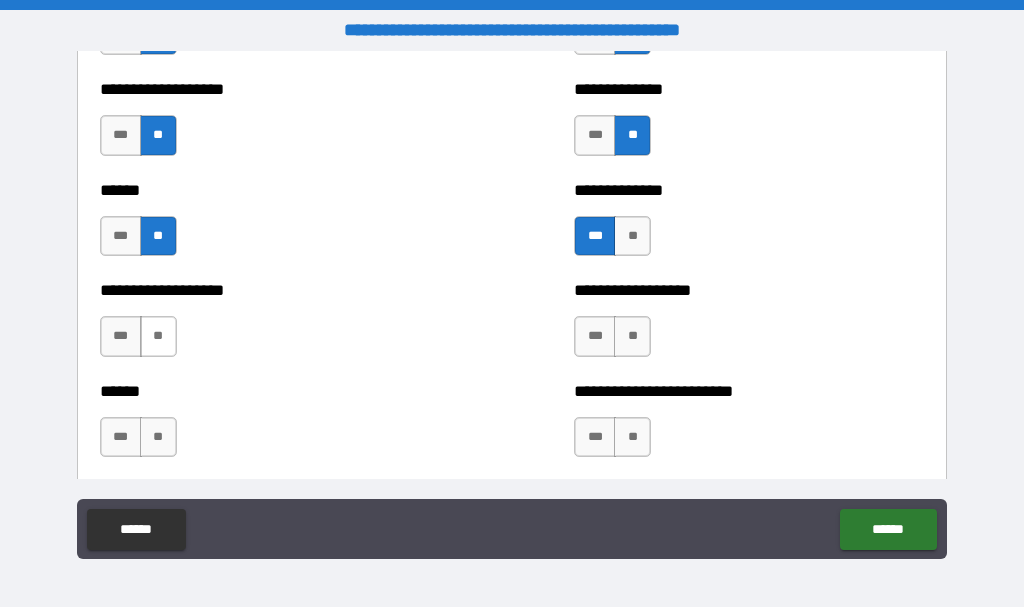 click on "**" at bounding box center (158, 336) 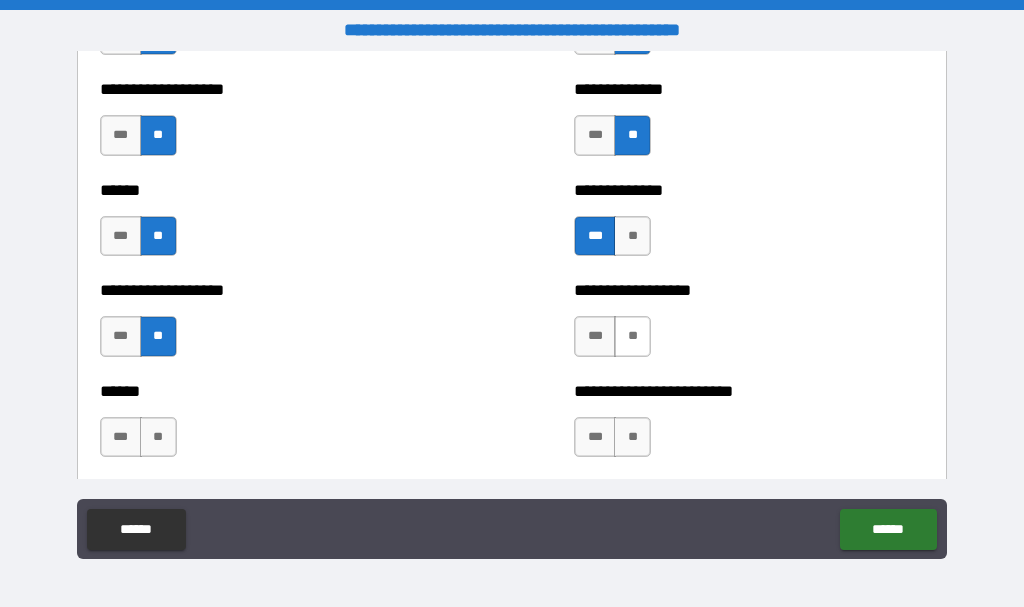 click on "**" at bounding box center (632, 336) 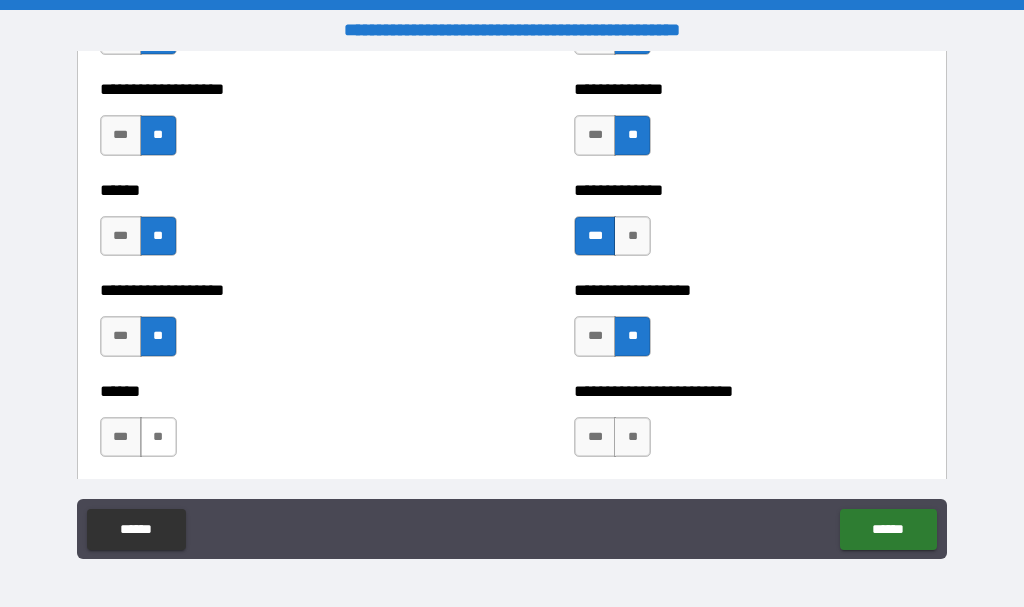 click on "**" at bounding box center (158, 437) 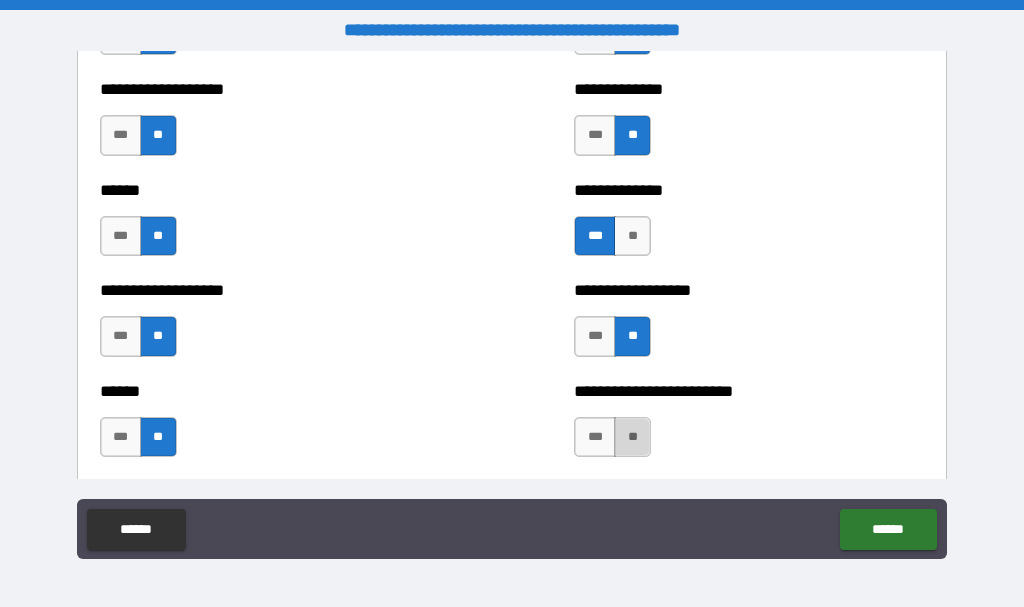 click on "**" at bounding box center [632, 437] 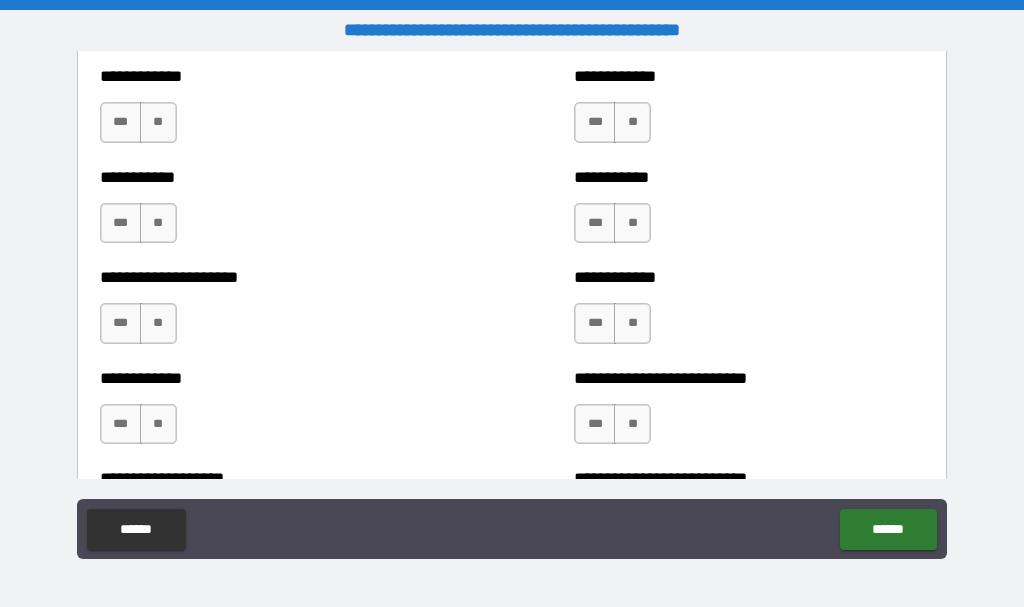 scroll, scrollTop: 4700, scrollLeft: 0, axis: vertical 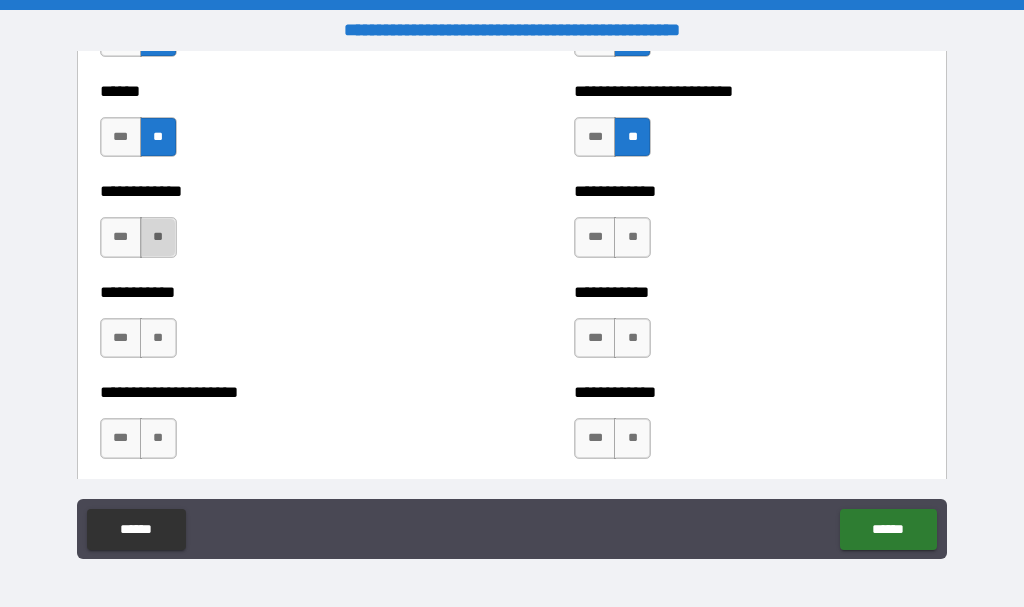 click on "**" at bounding box center (158, 237) 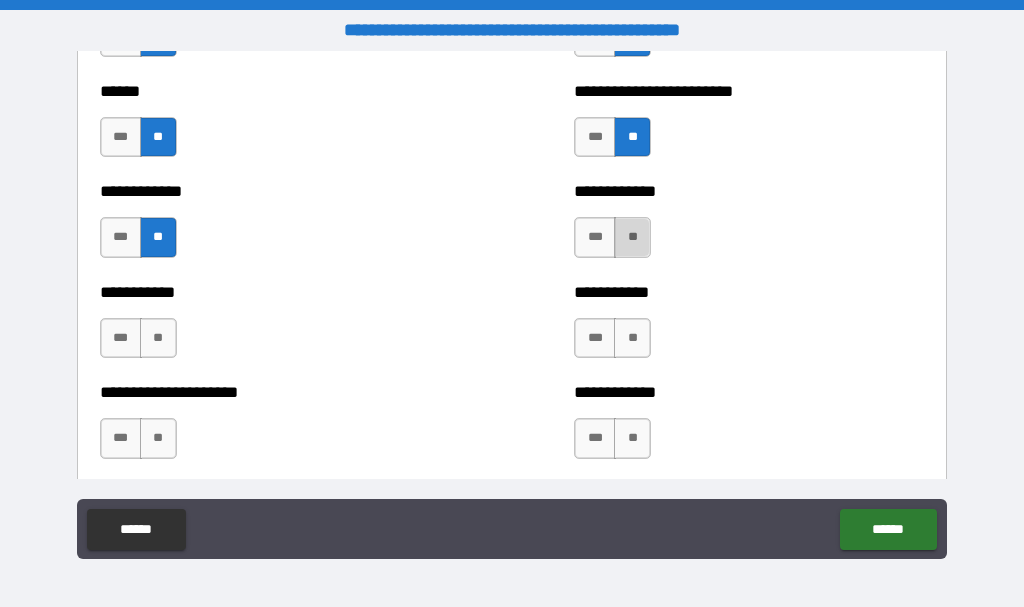 click on "**" at bounding box center (632, 237) 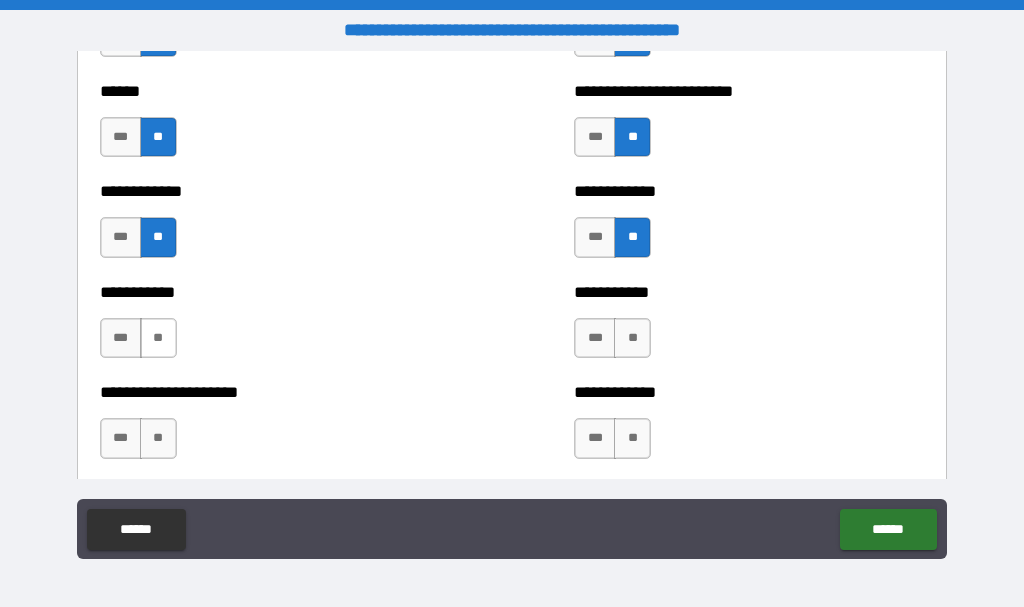 click on "**" at bounding box center (158, 338) 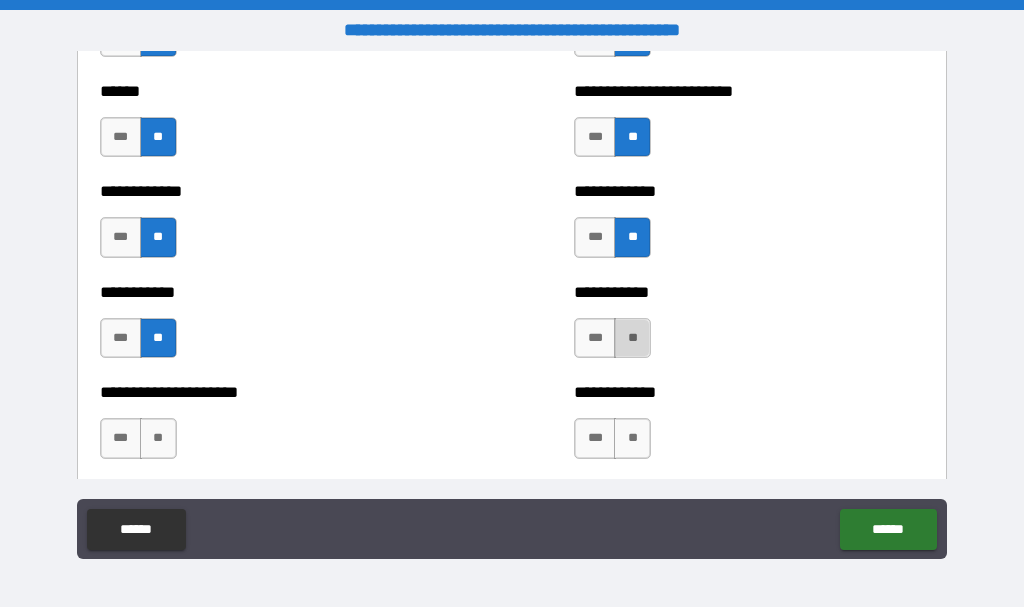 click on "**" at bounding box center (632, 338) 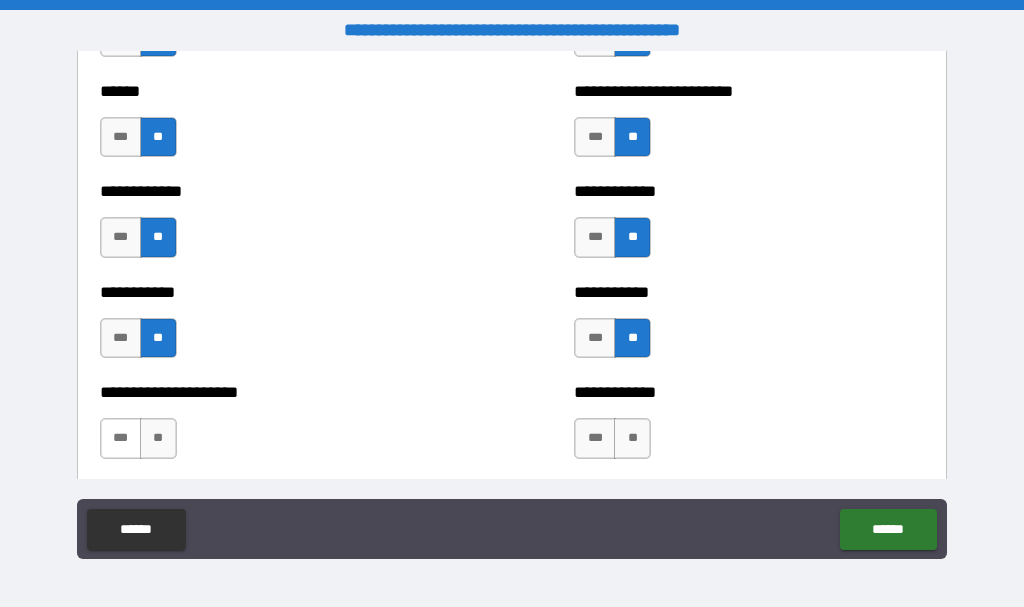 click on "***" at bounding box center (121, 438) 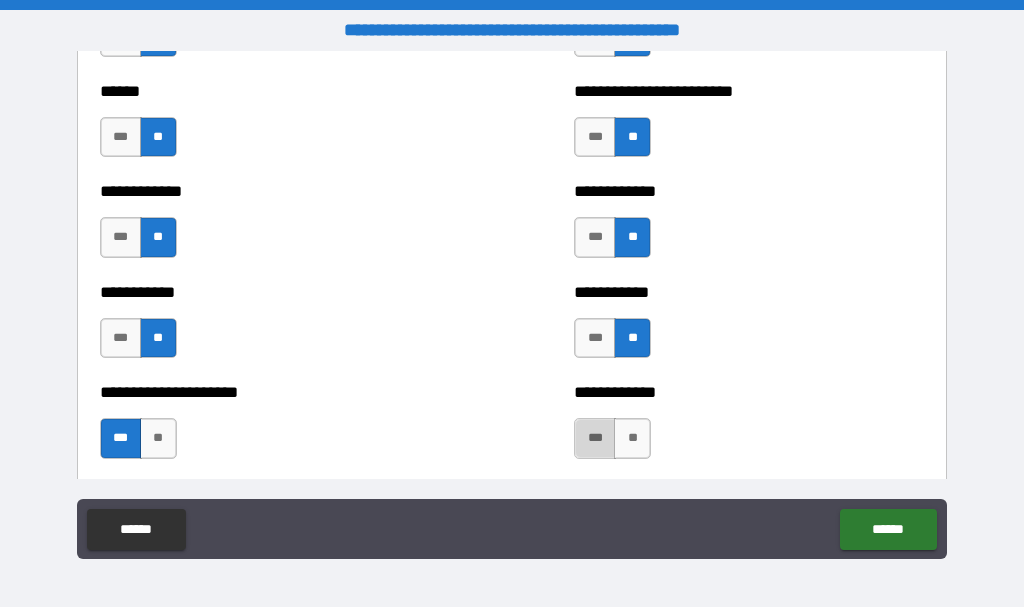 click on "***" at bounding box center (595, 438) 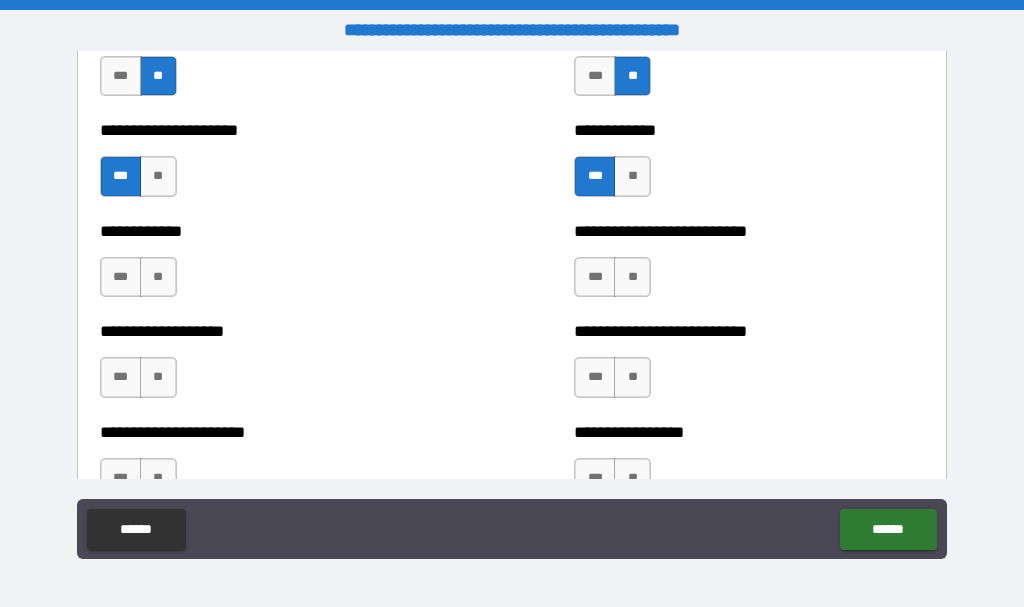 scroll, scrollTop: 5100, scrollLeft: 0, axis: vertical 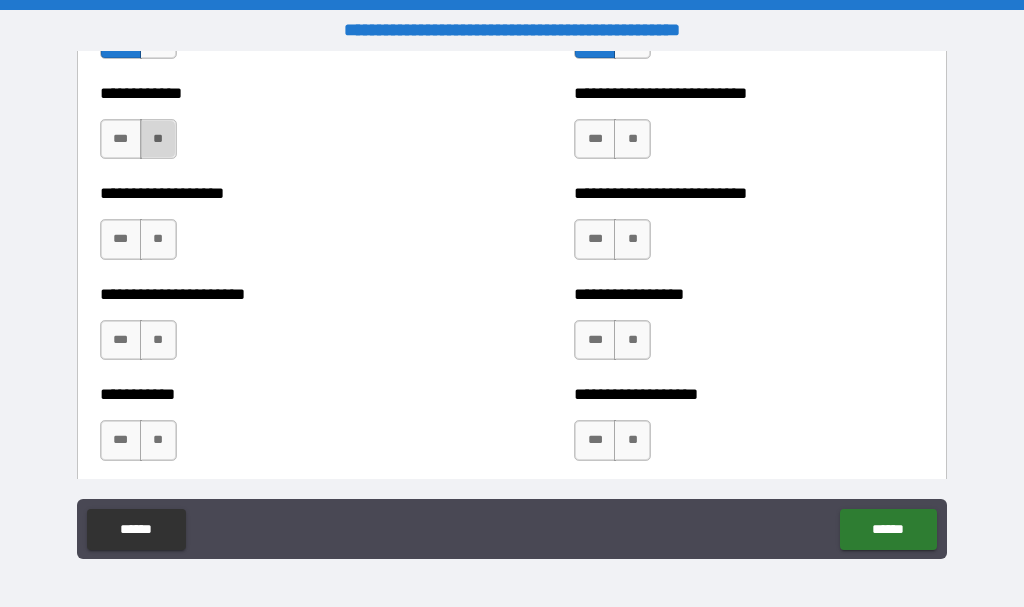 click on "**" at bounding box center [158, 139] 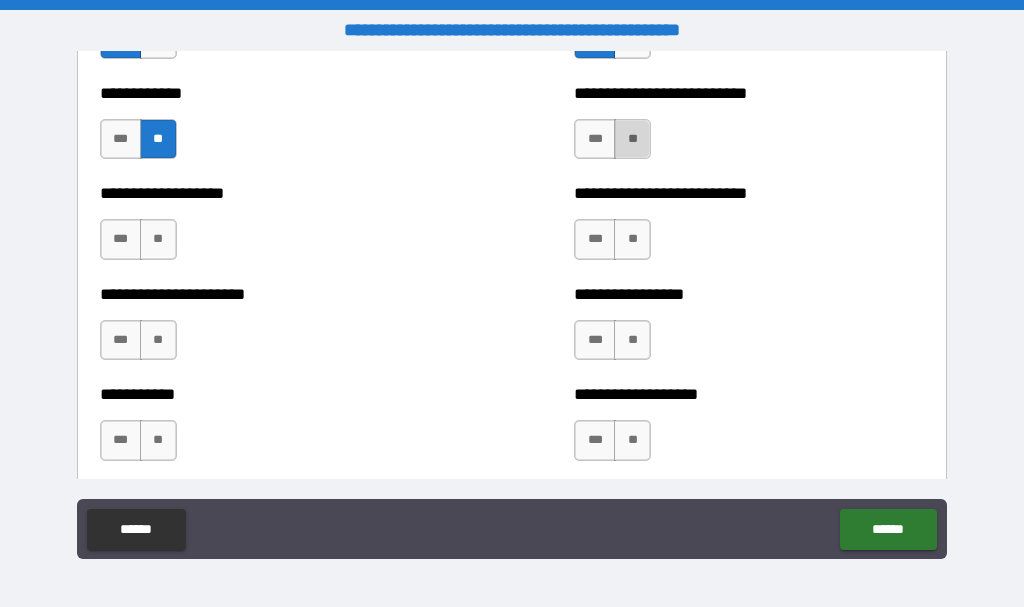 click on "**" at bounding box center (632, 139) 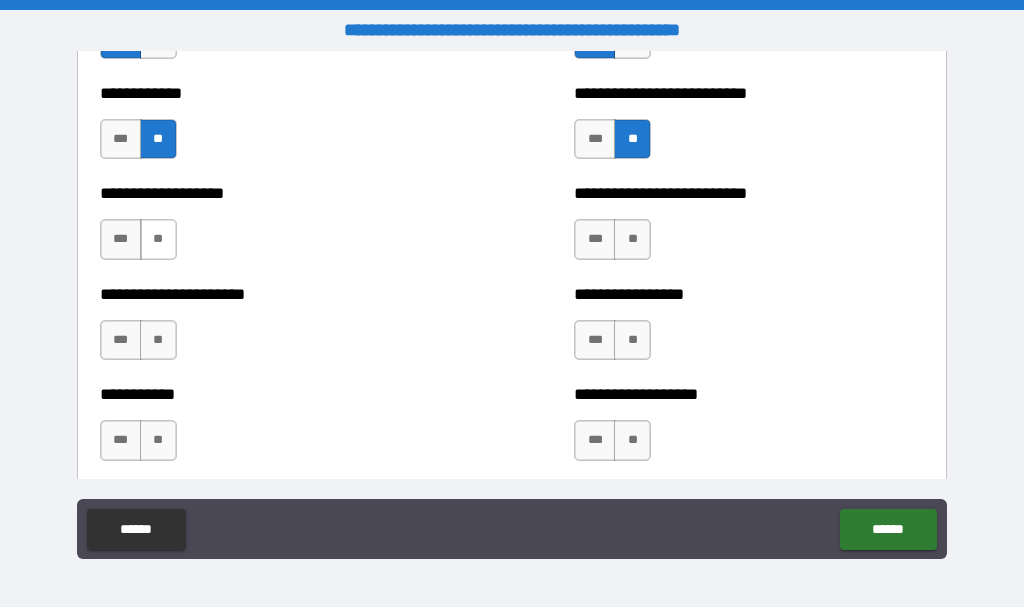 click on "**" at bounding box center (158, 239) 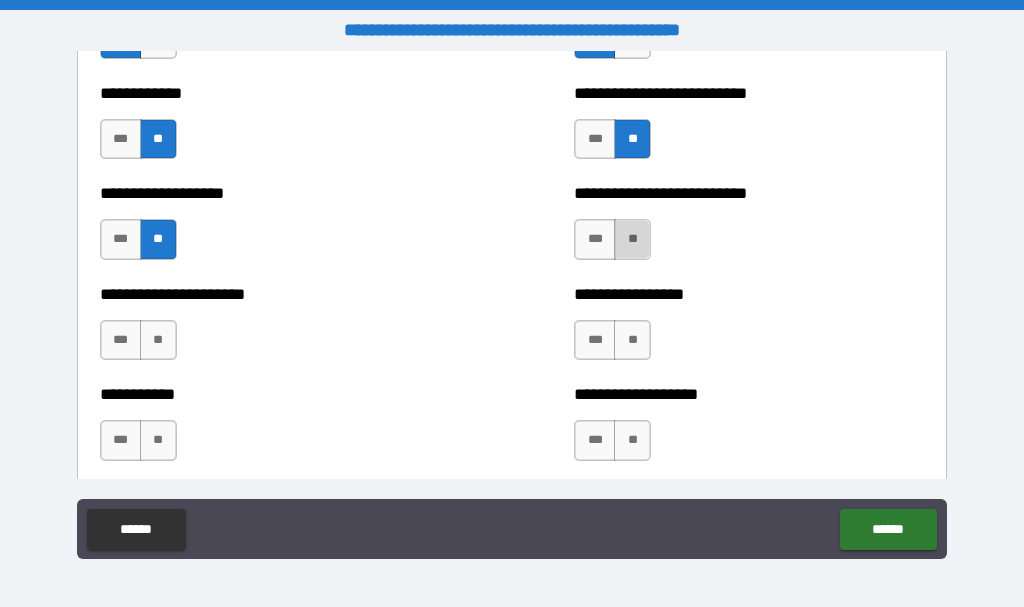 click on "**" at bounding box center [632, 239] 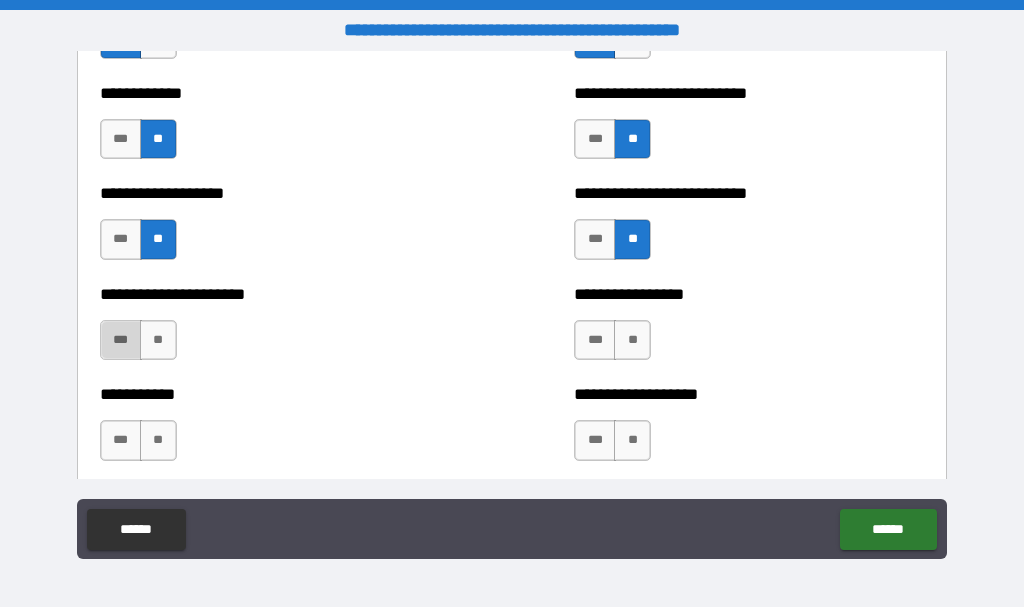 click on "***" at bounding box center (121, 340) 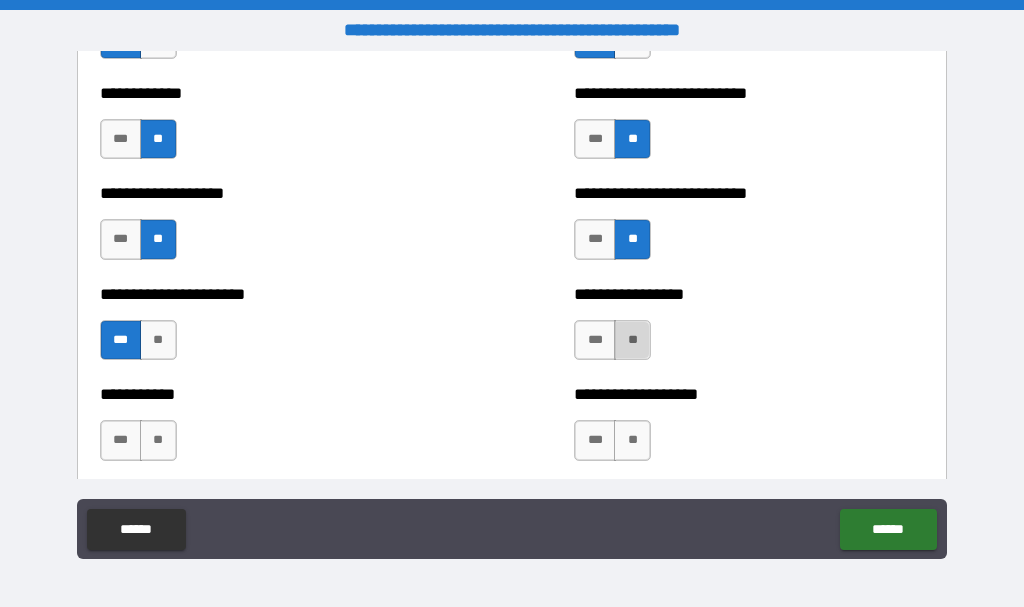 click on "**" at bounding box center [632, 340] 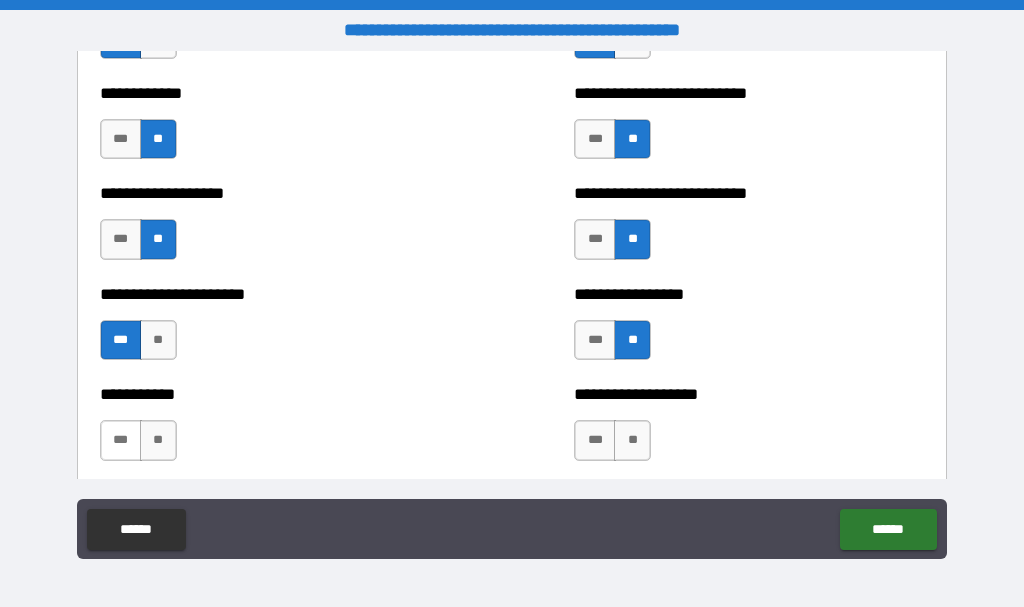 click on "***" at bounding box center [121, 440] 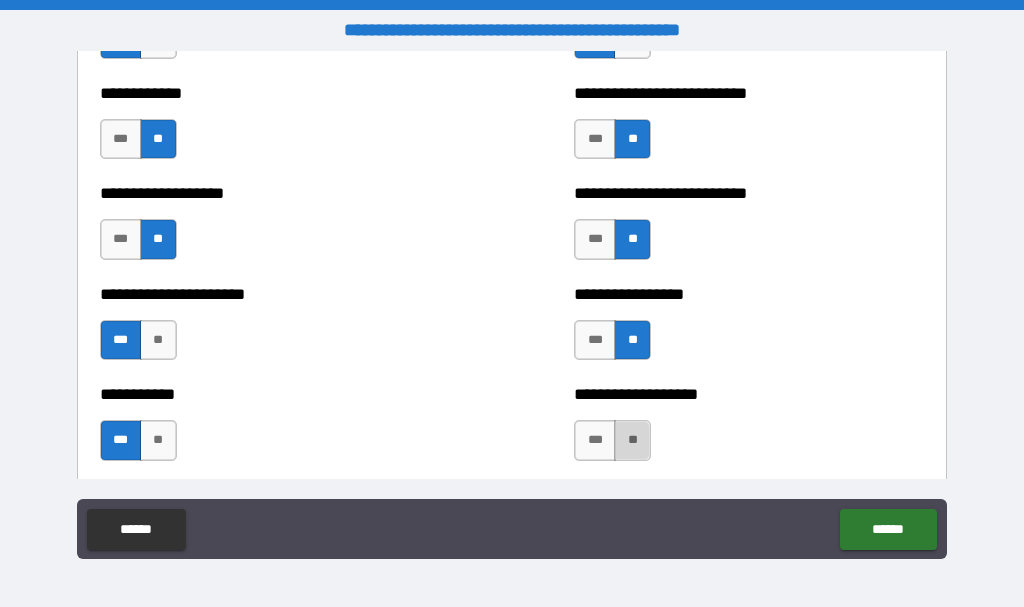click on "**" at bounding box center [632, 440] 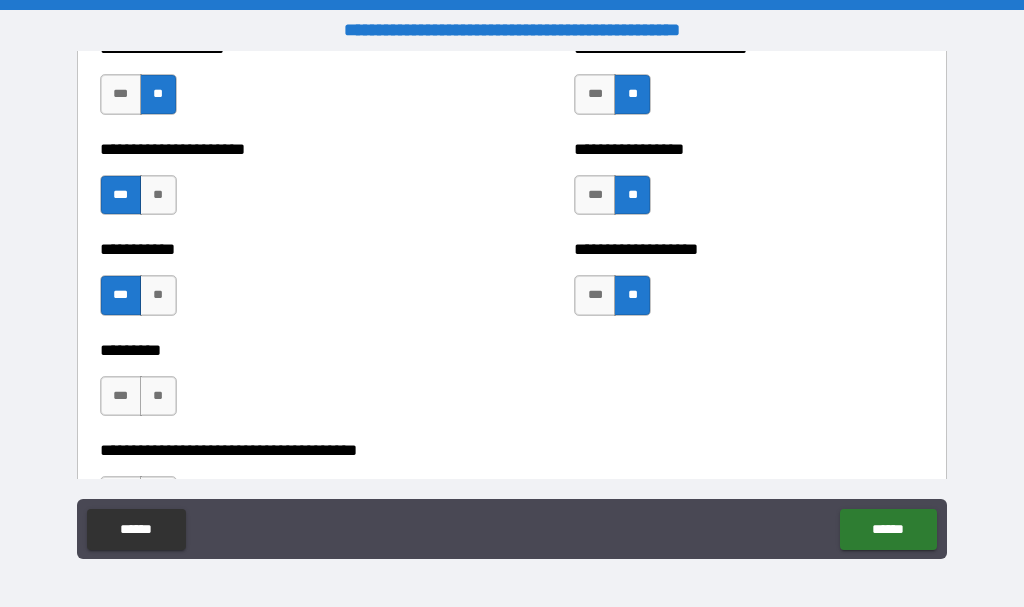 scroll, scrollTop: 5400, scrollLeft: 0, axis: vertical 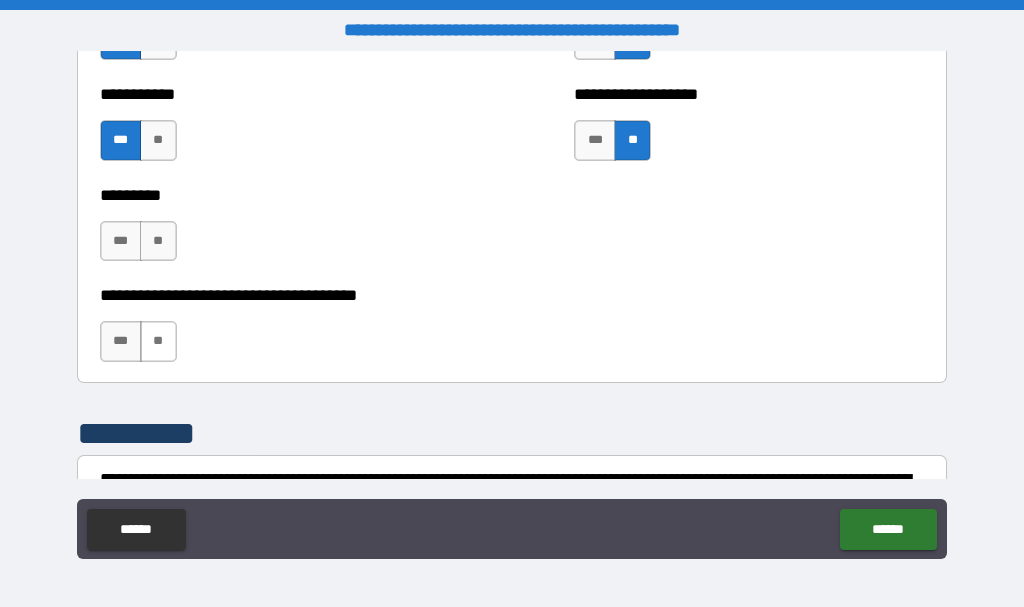 click on "**" at bounding box center (158, 341) 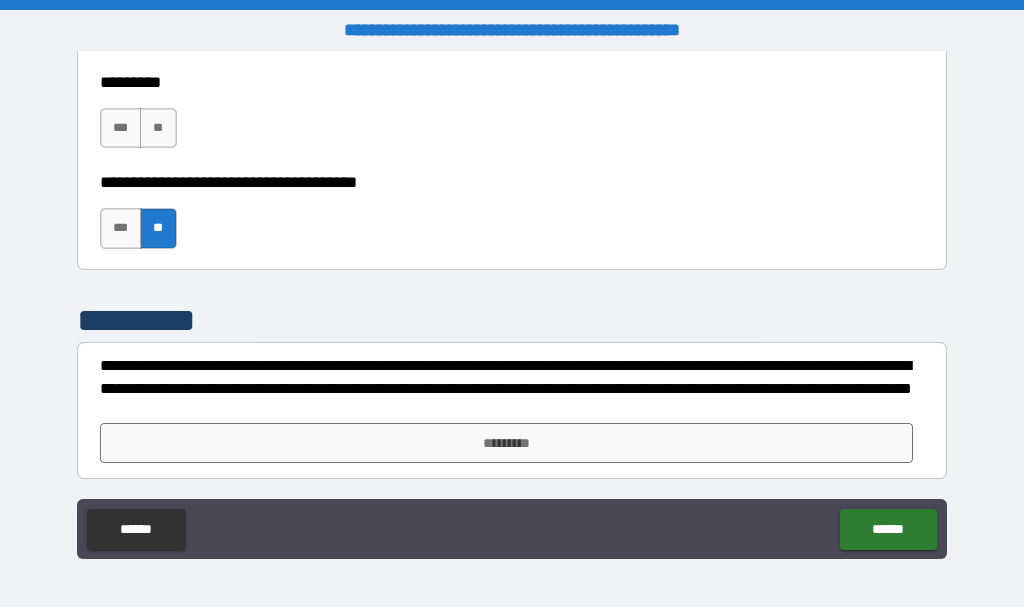scroll, scrollTop: 5518, scrollLeft: 0, axis: vertical 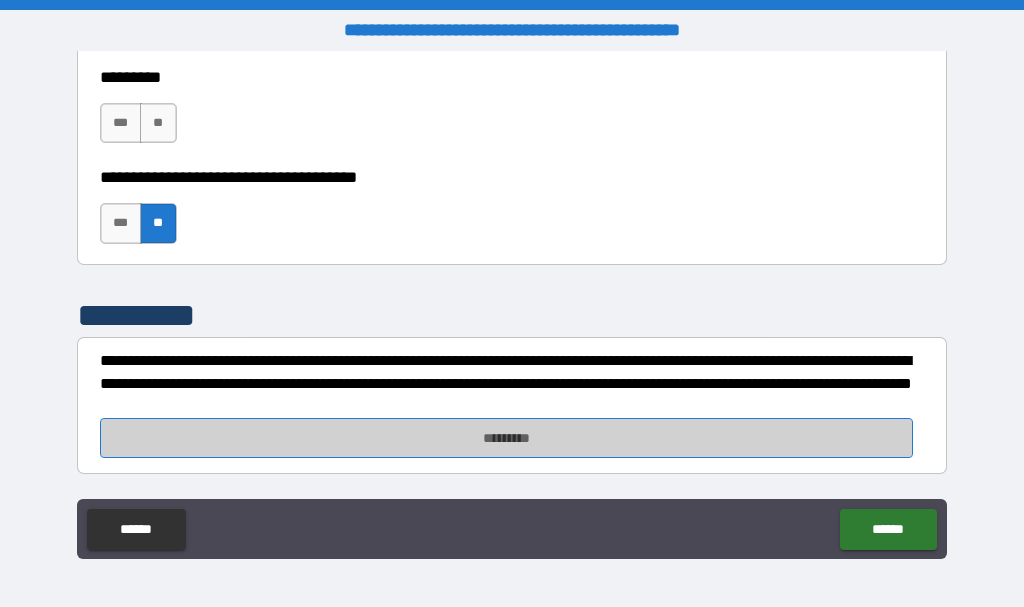 click on "*********" at bounding box center [507, 438] 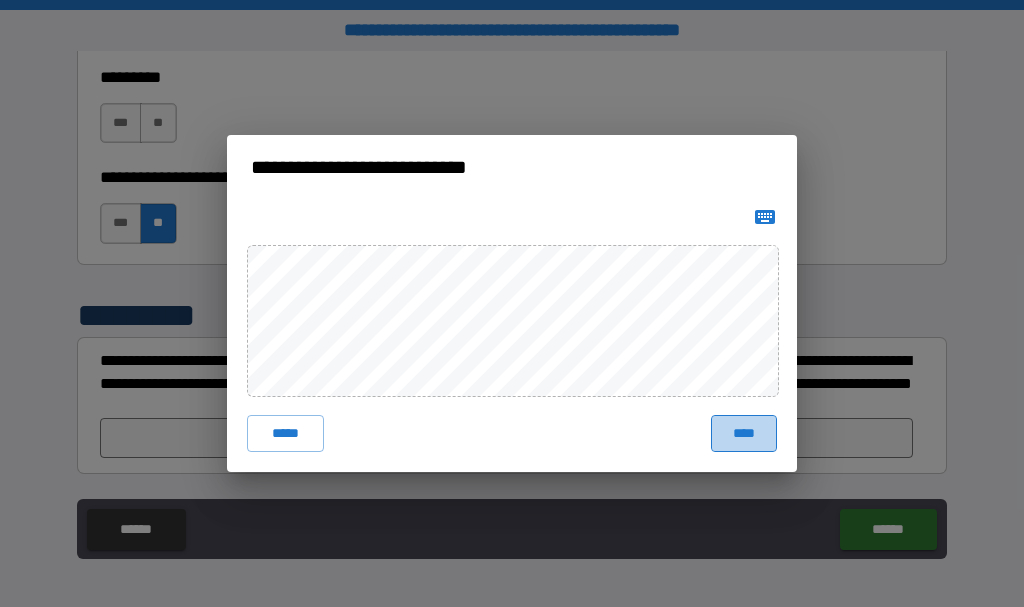 click on "****" at bounding box center [744, 433] 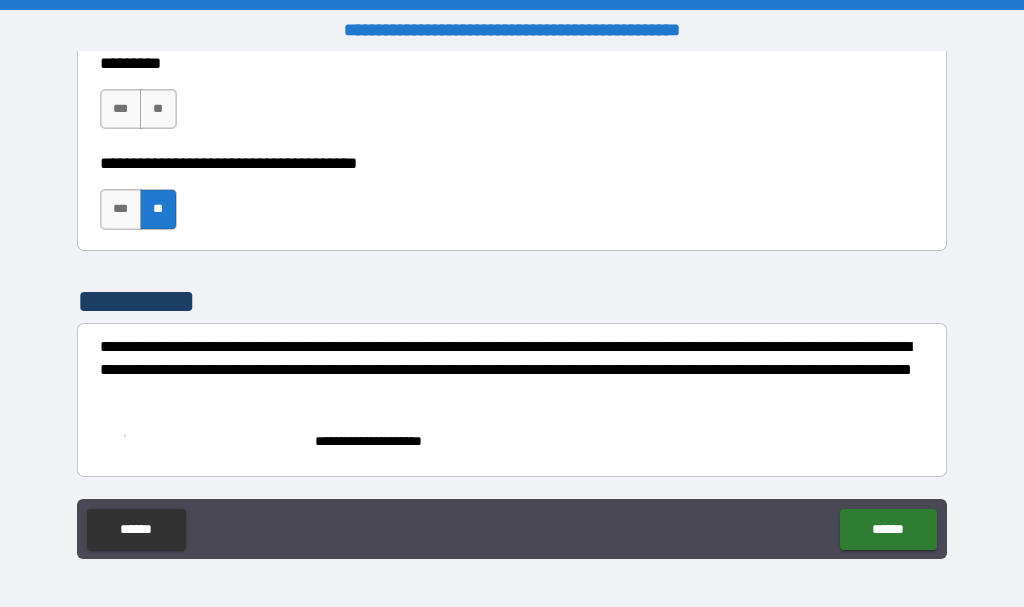 scroll, scrollTop: 5535, scrollLeft: 0, axis: vertical 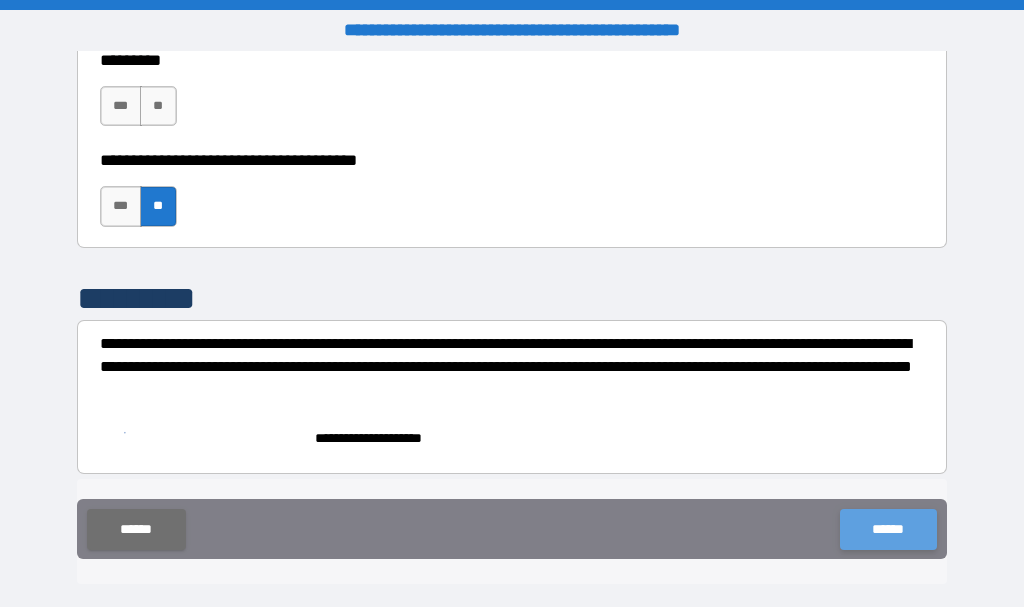 click on "******" at bounding box center (888, 529) 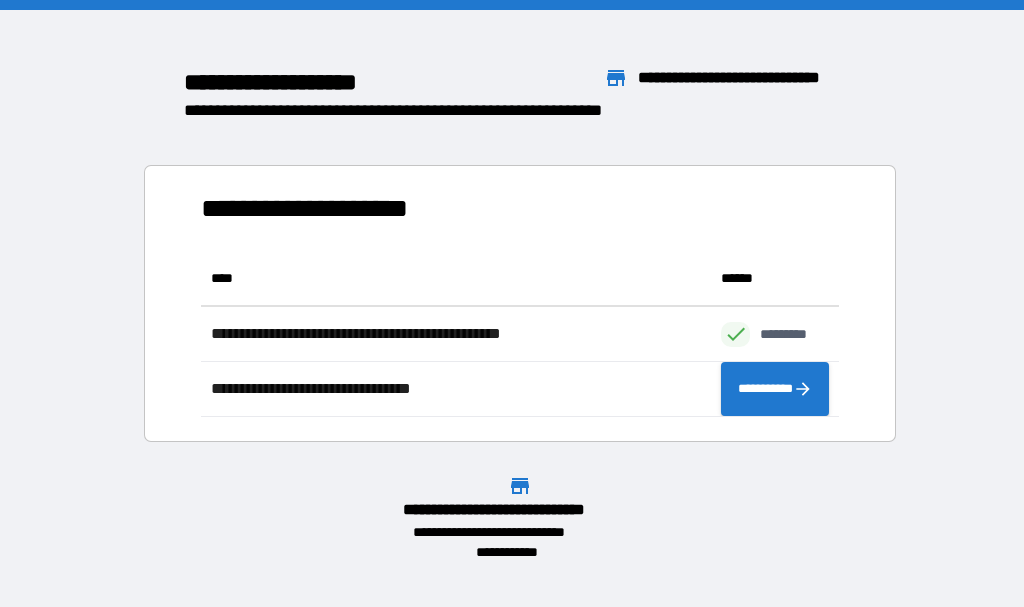 scroll, scrollTop: 16, scrollLeft: 16, axis: both 